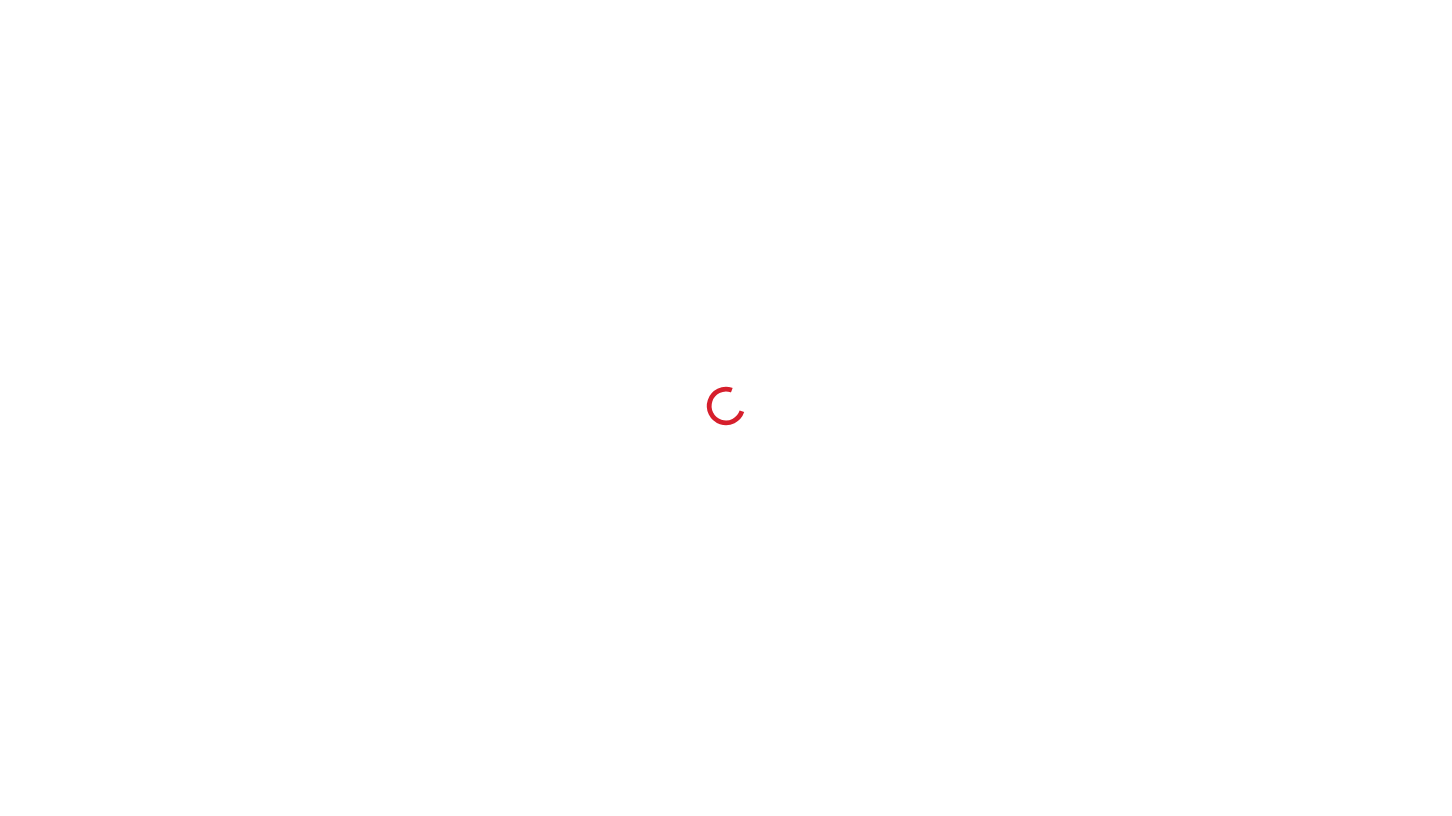 scroll, scrollTop: 0, scrollLeft: 0, axis: both 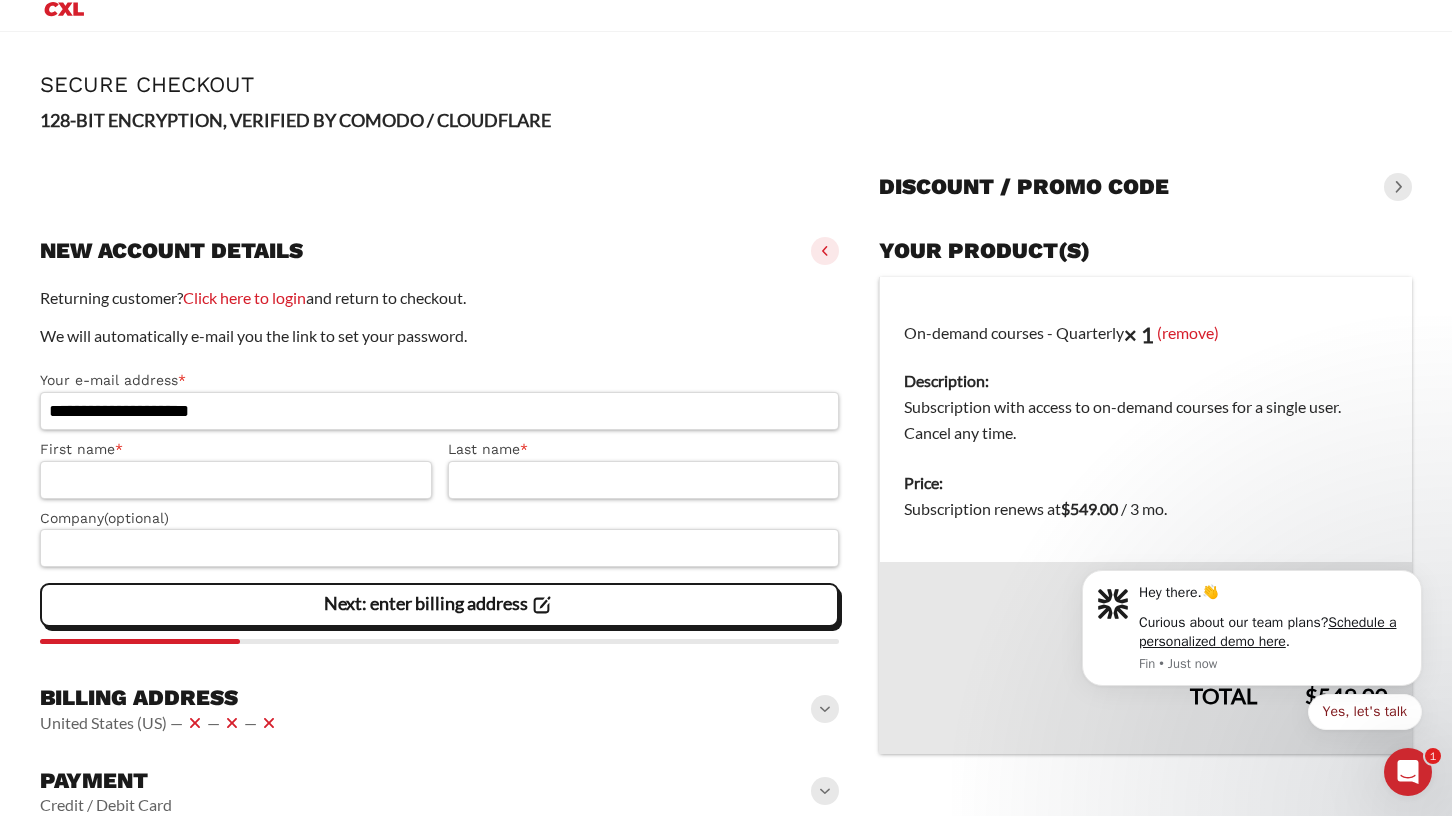 type on "**********" 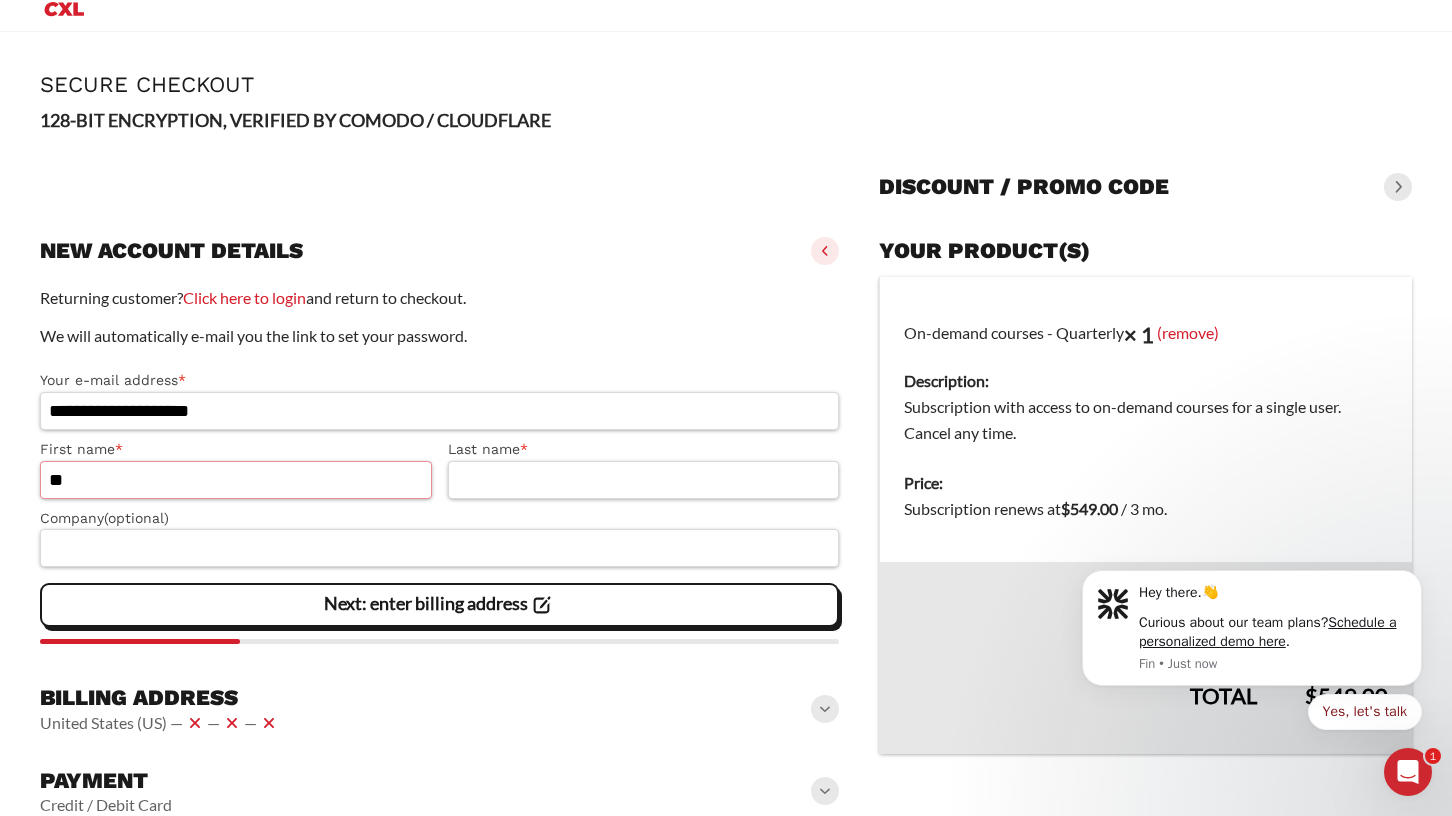 type on "*" 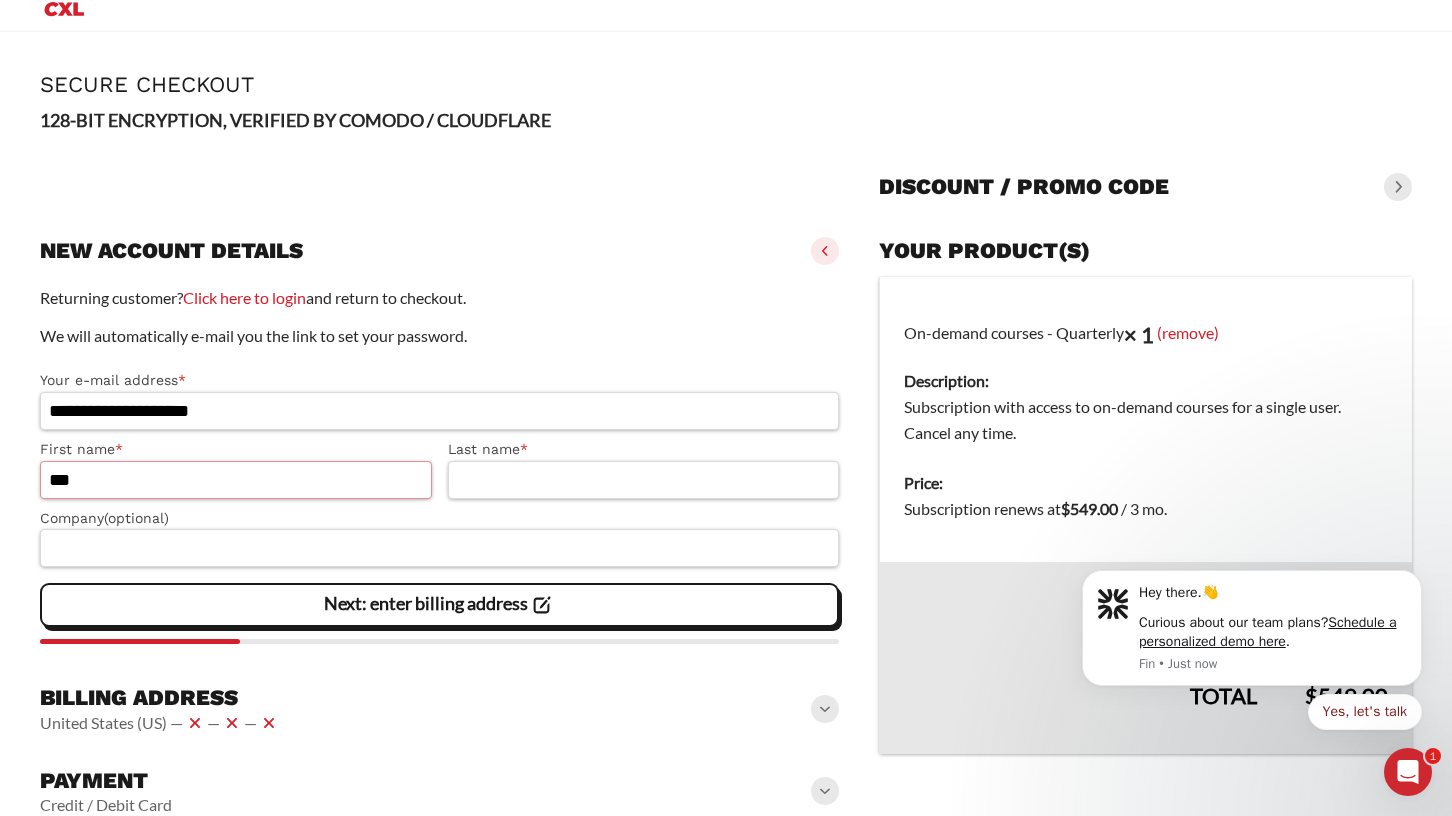 type on "***" 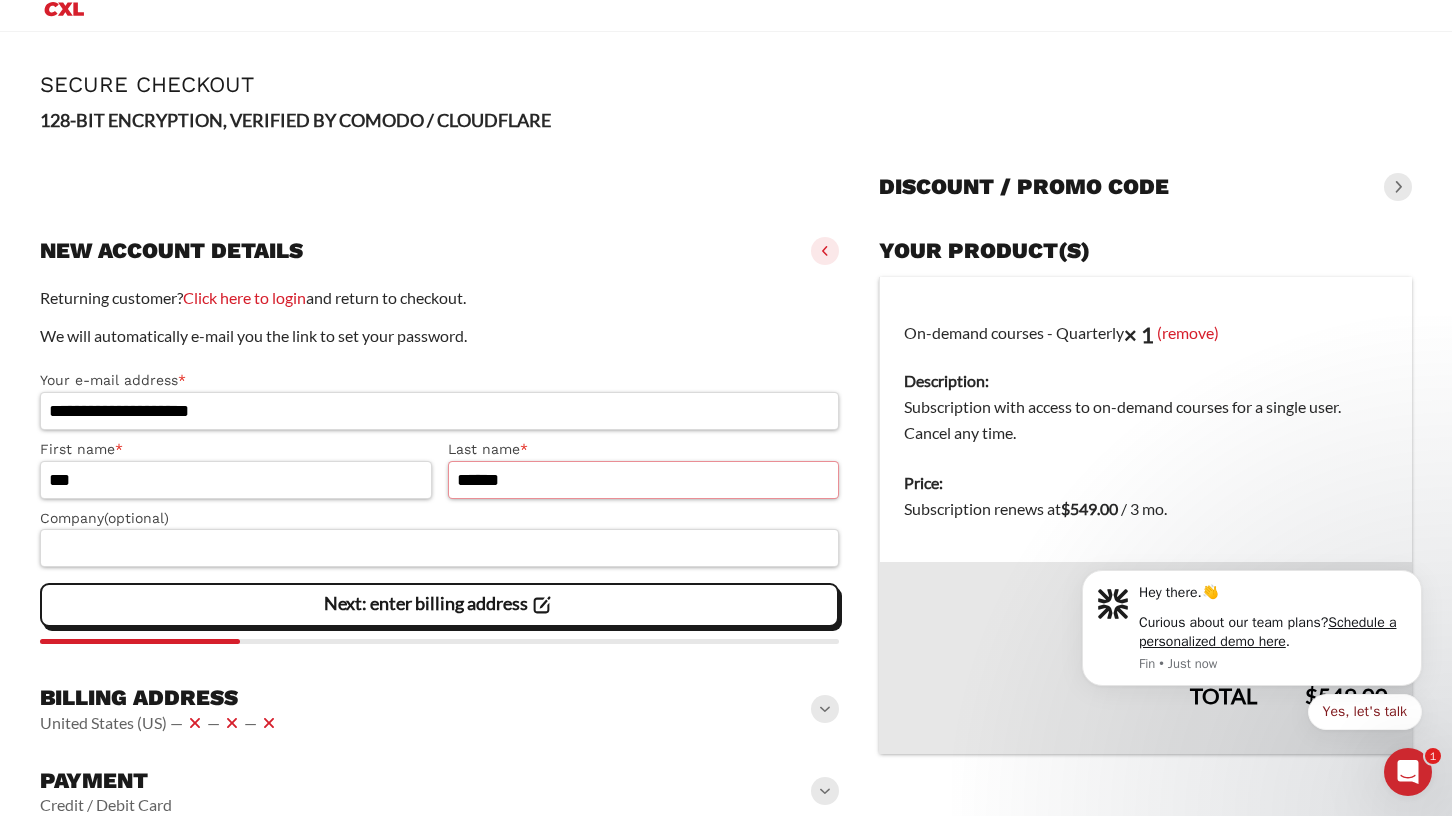 type on "******" 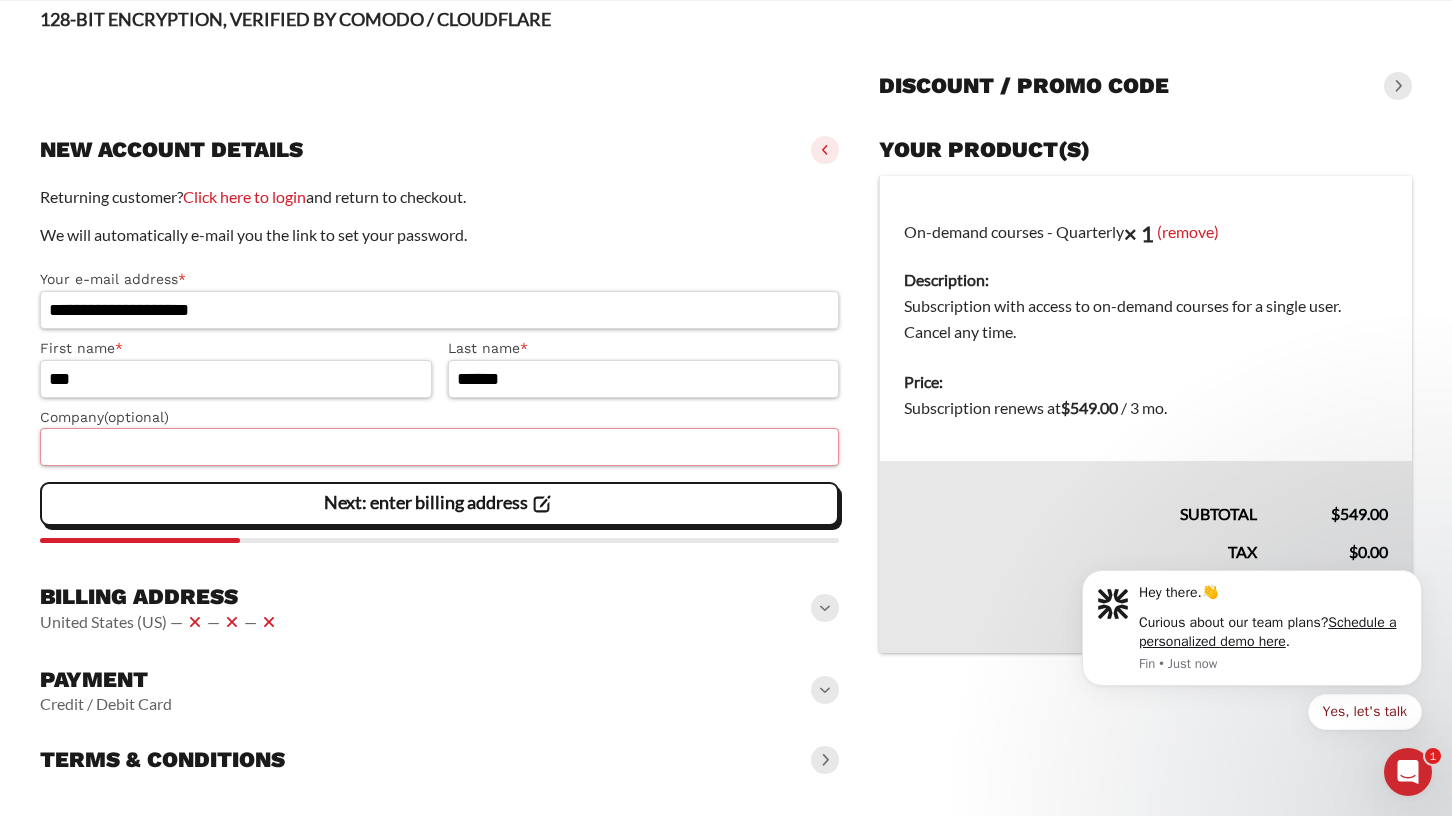 scroll, scrollTop: 157, scrollLeft: 0, axis: vertical 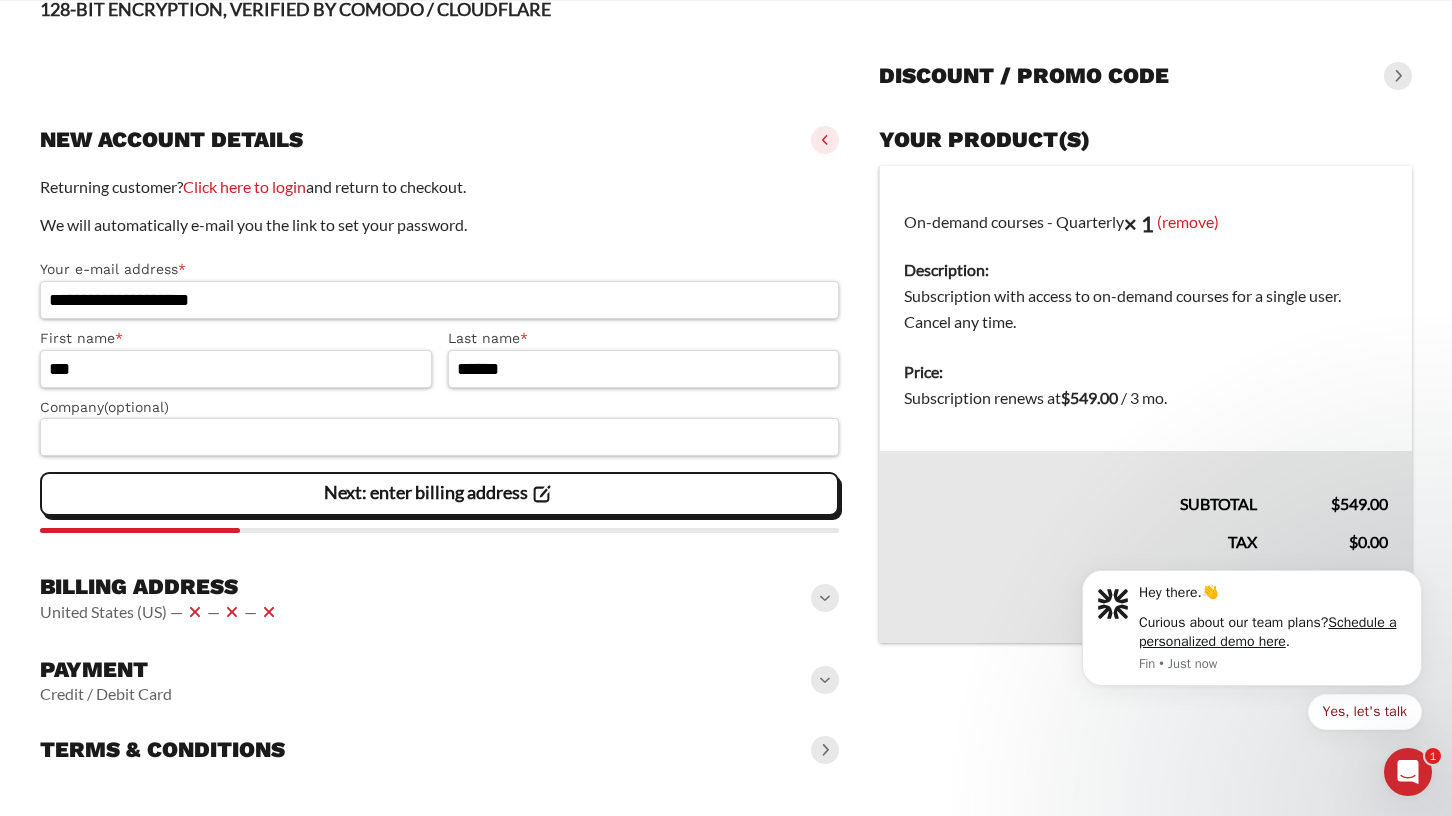 click 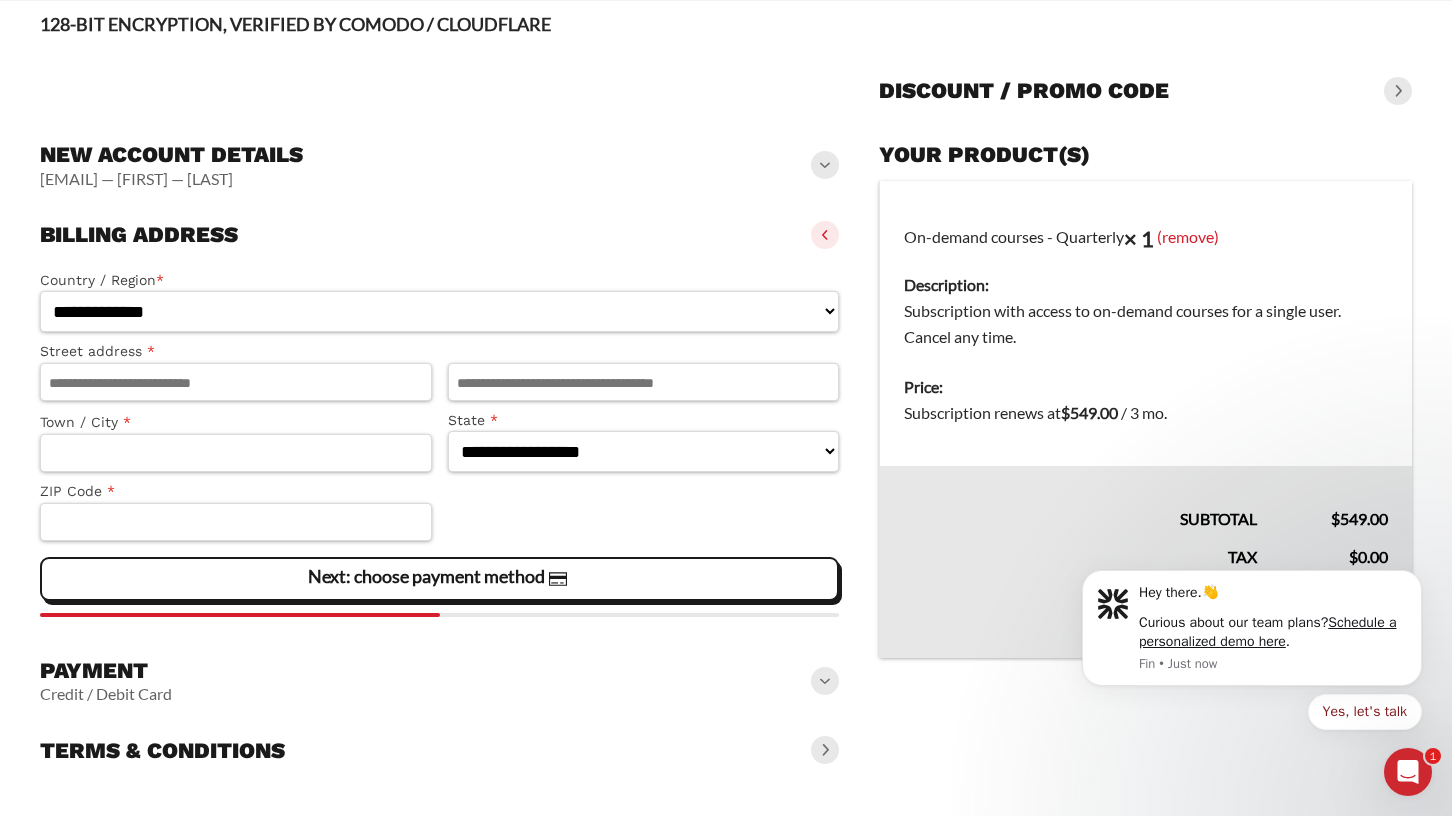 scroll, scrollTop: 142, scrollLeft: 0, axis: vertical 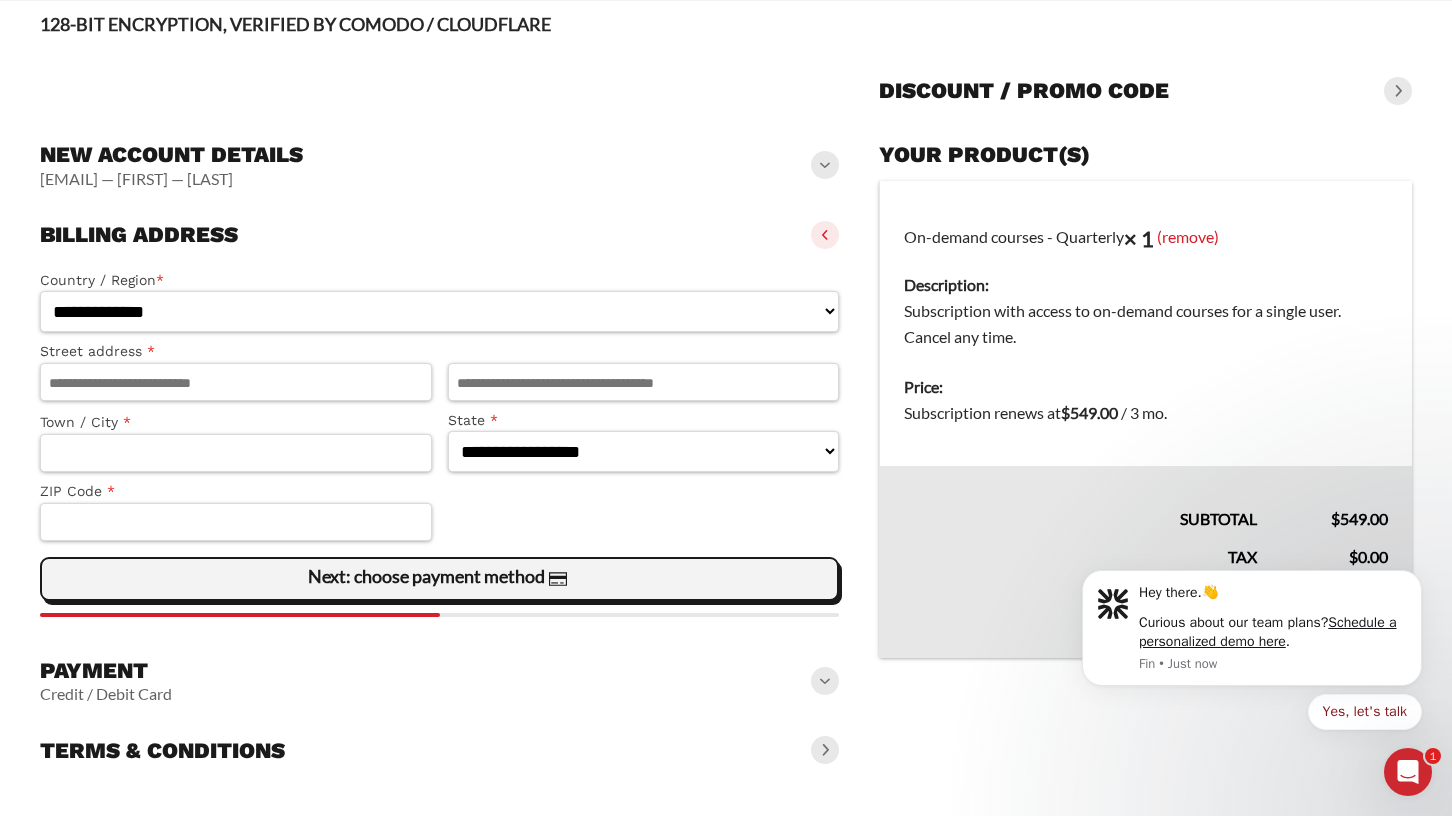 click on "Next: choose payment method" 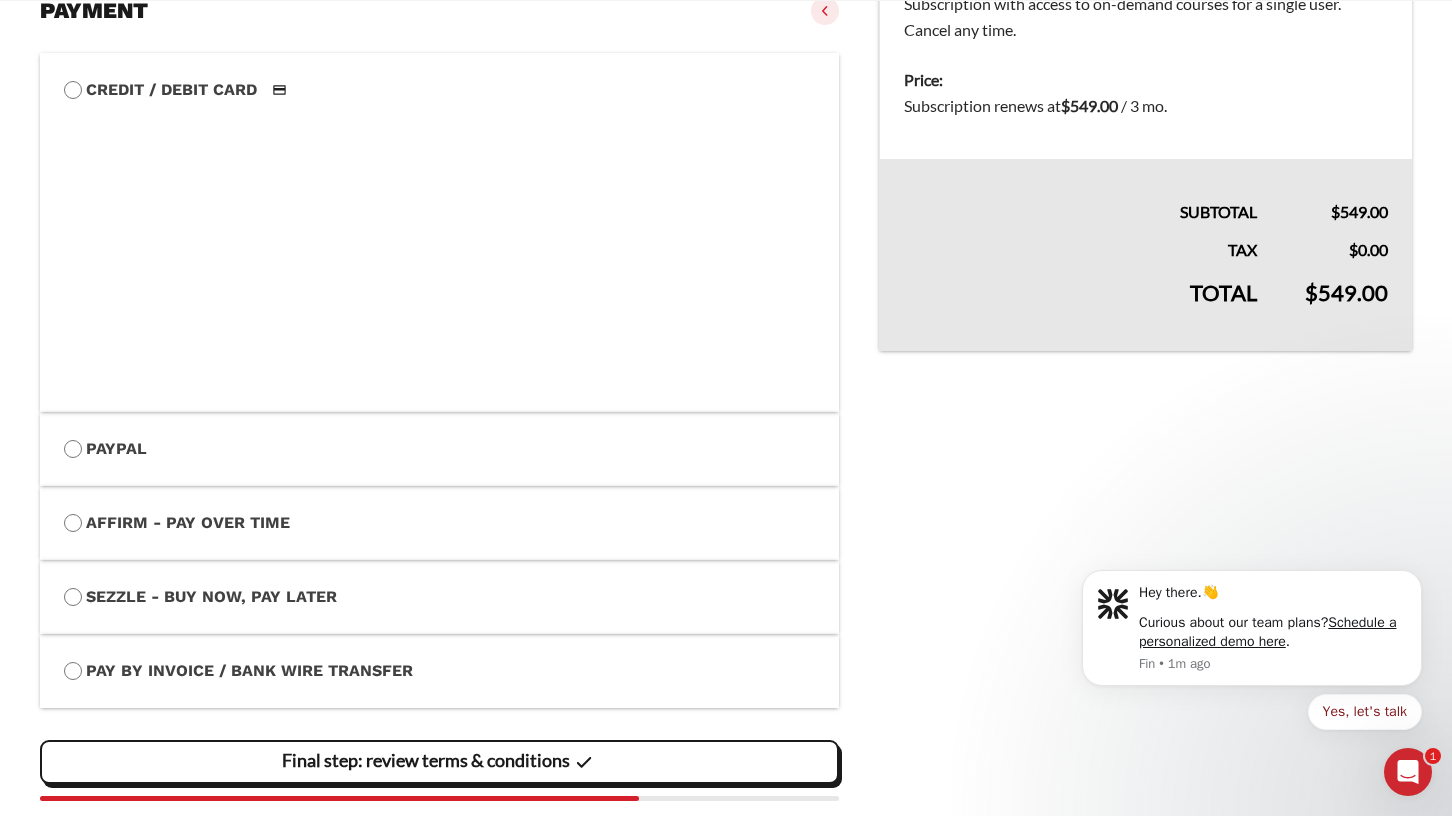 scroll, scrollTop: 551, scrollLeft: 0, axis: vertical 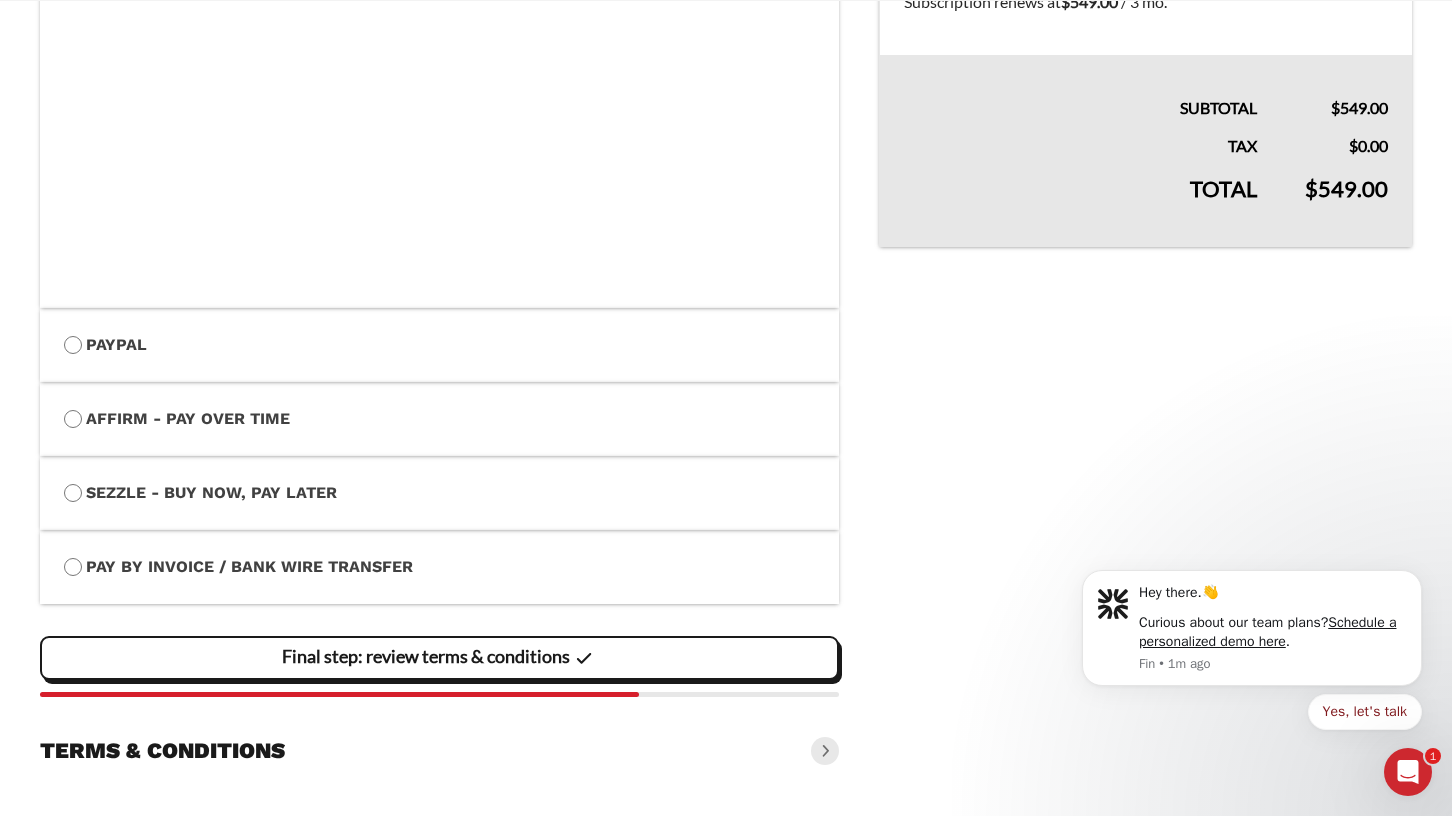 click on "Final step: review terms & conditions" at bounding box center [0, 0] 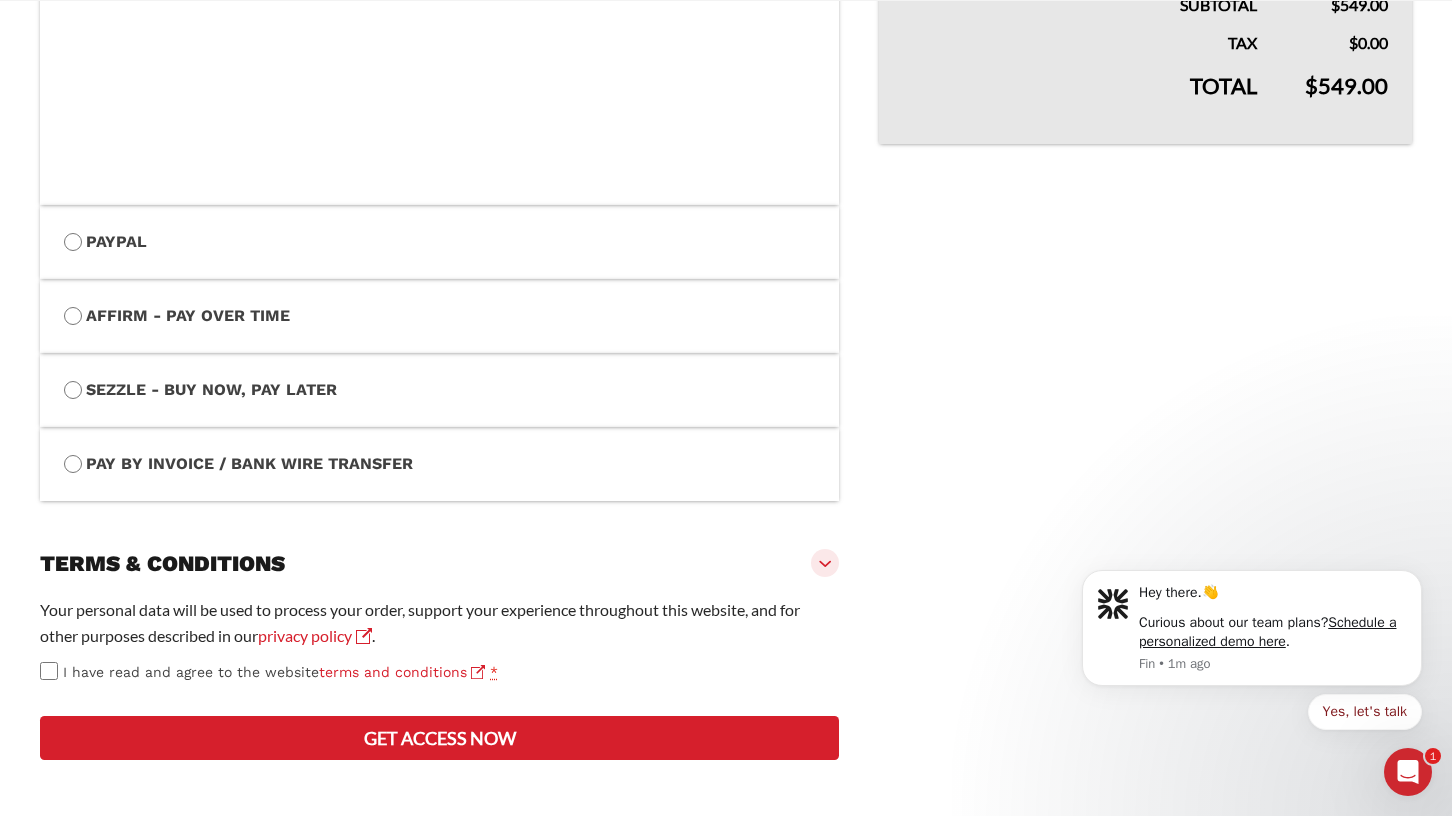 scroll, scrollTop: 726, scrollLeft: 0, axis: vertical 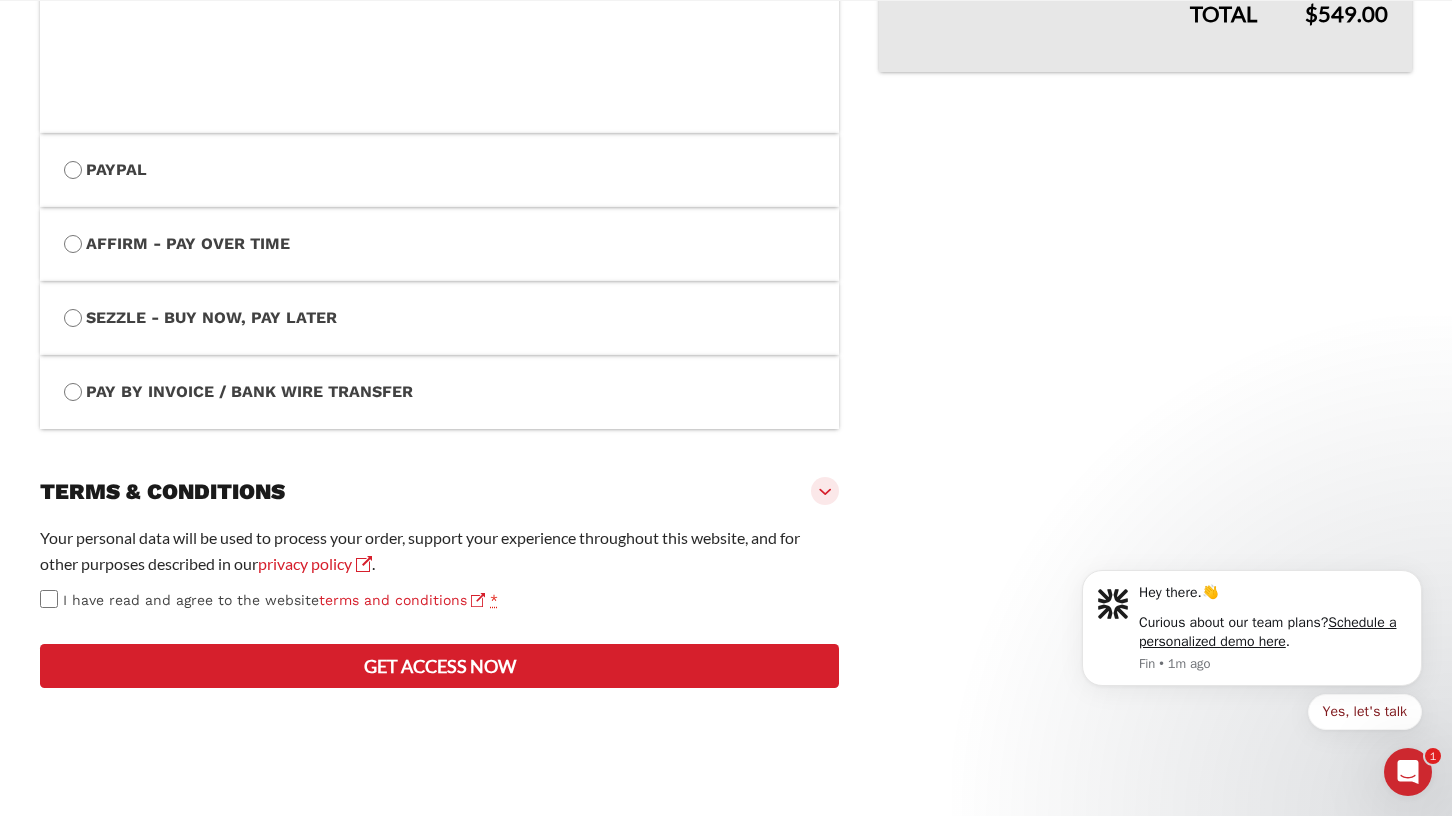 click on "Get access now" at bounding box center (439, 666) 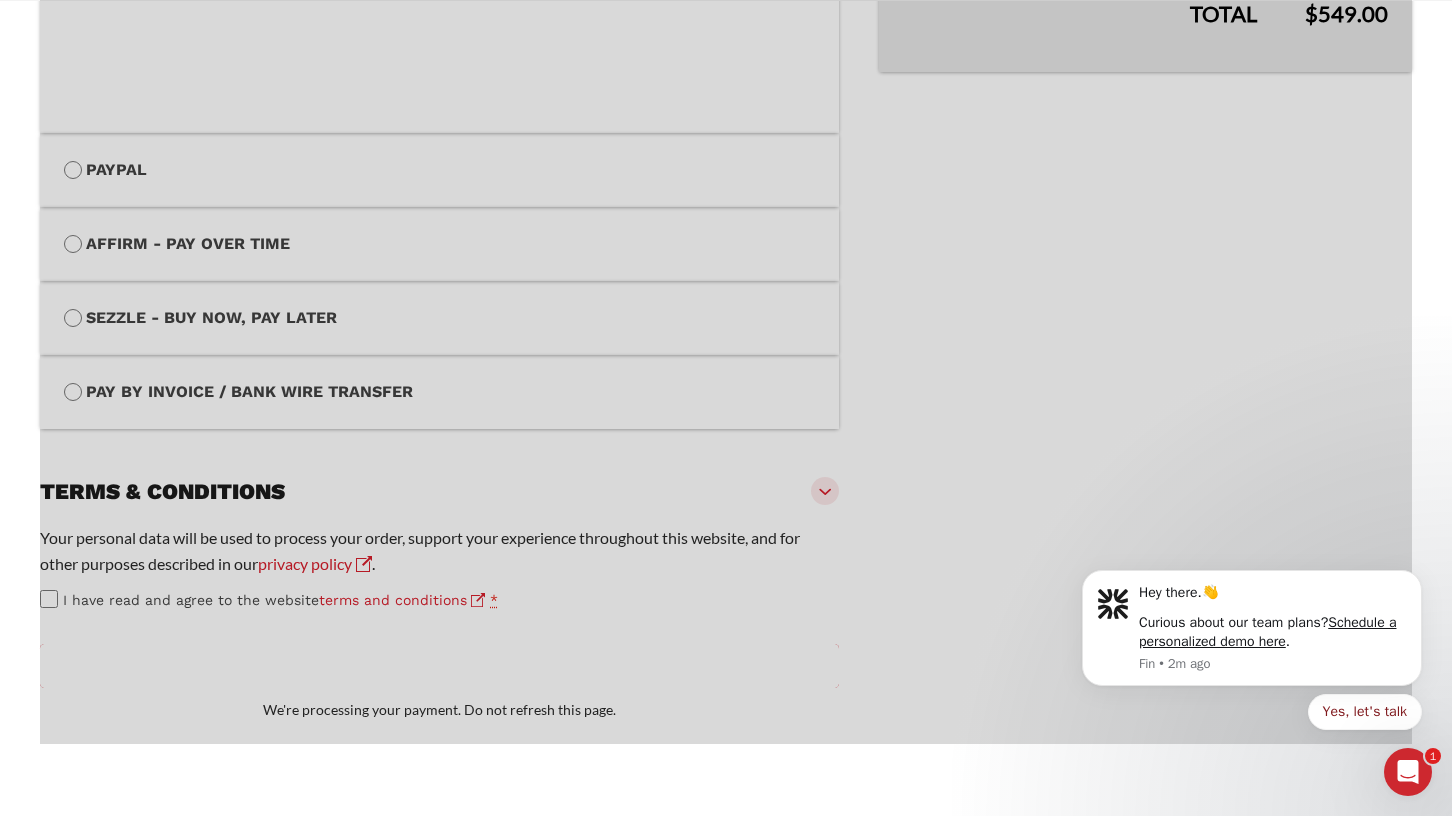 scroll, scrollTop: 1094, scrollLeft: 0, axis: vertical 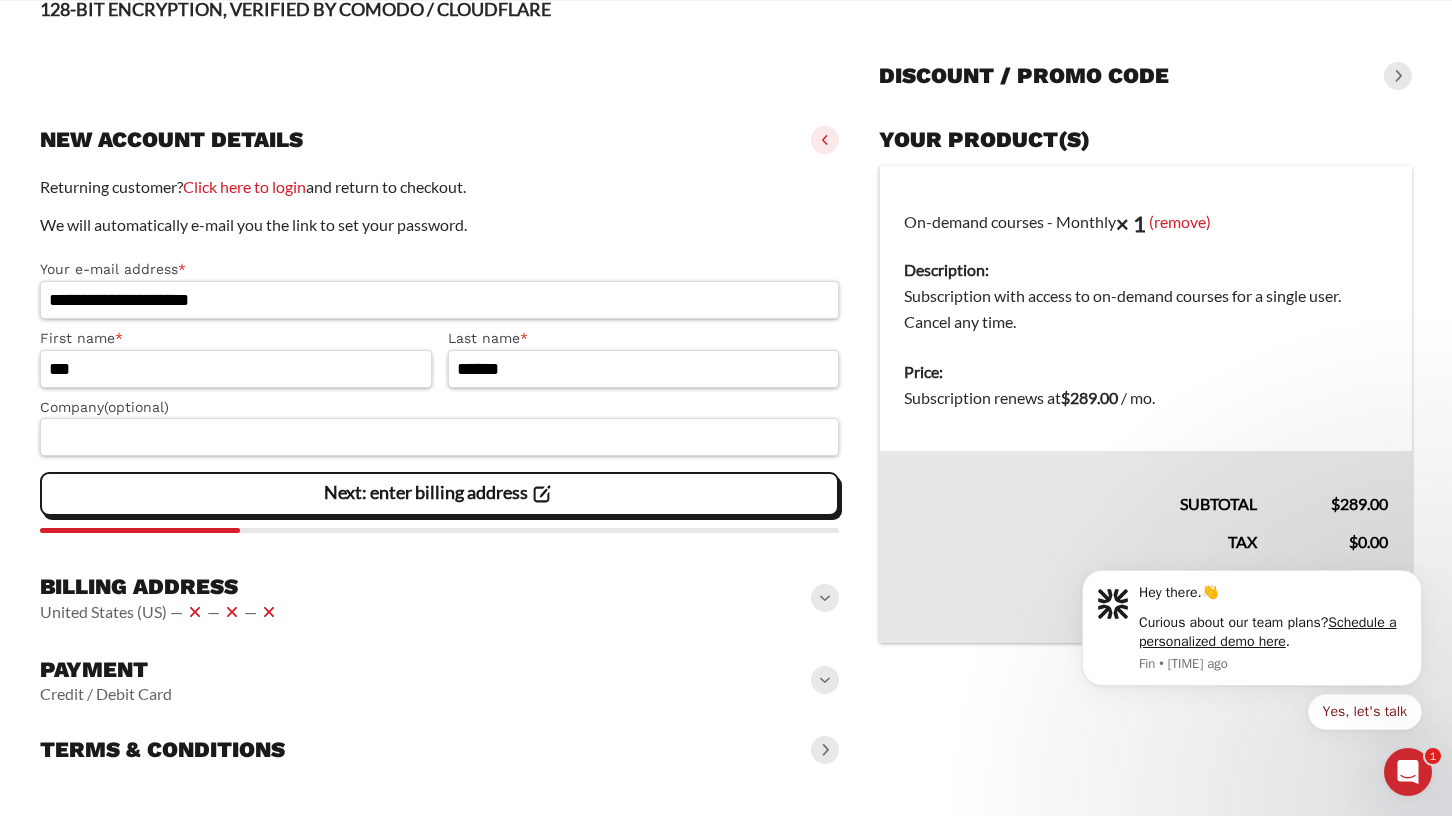 click on "× 1" at bounding box center [1131, 223] 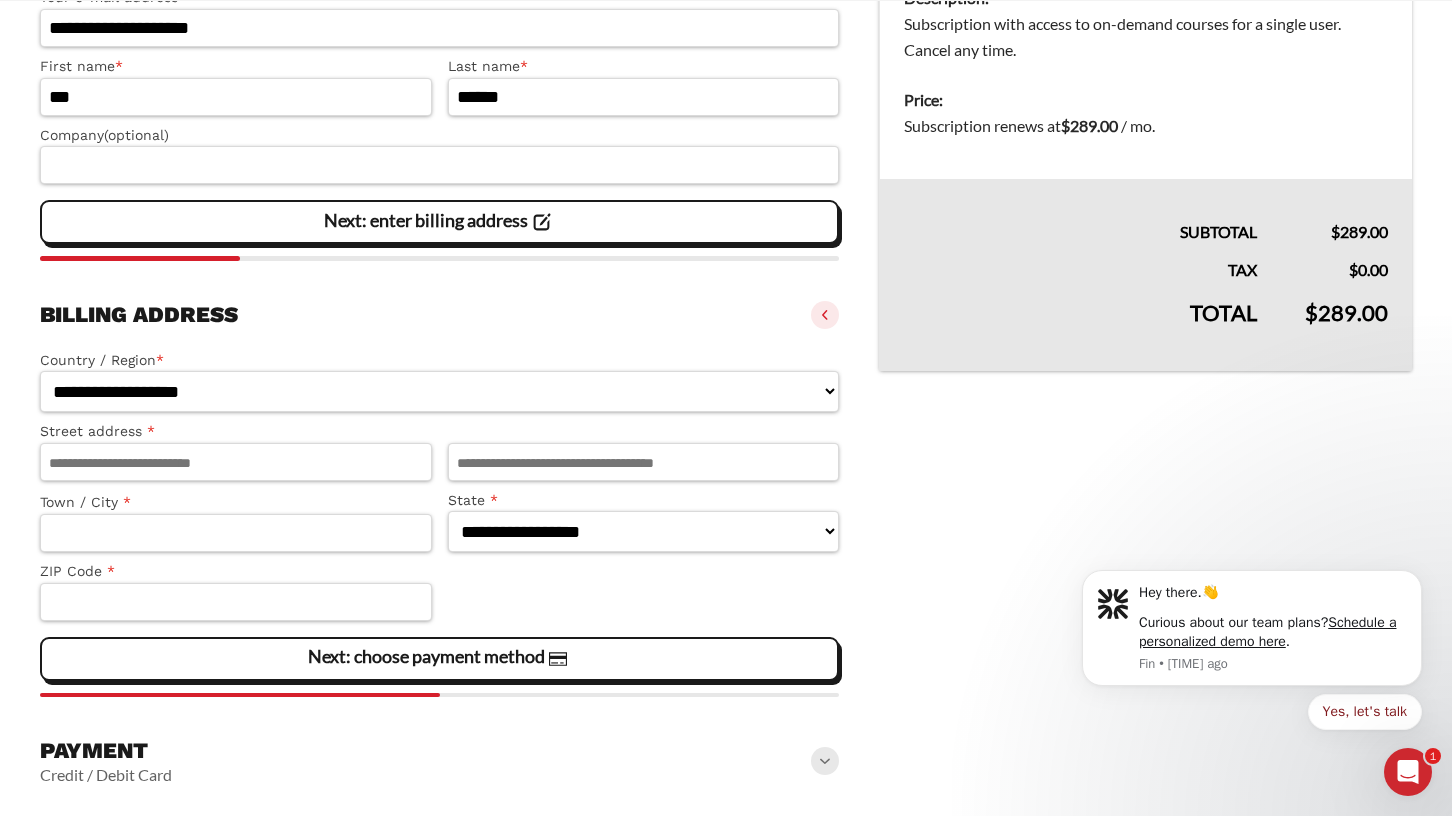 scroll, scrollTop: 445, scrollLeft: 0, axis: vertical 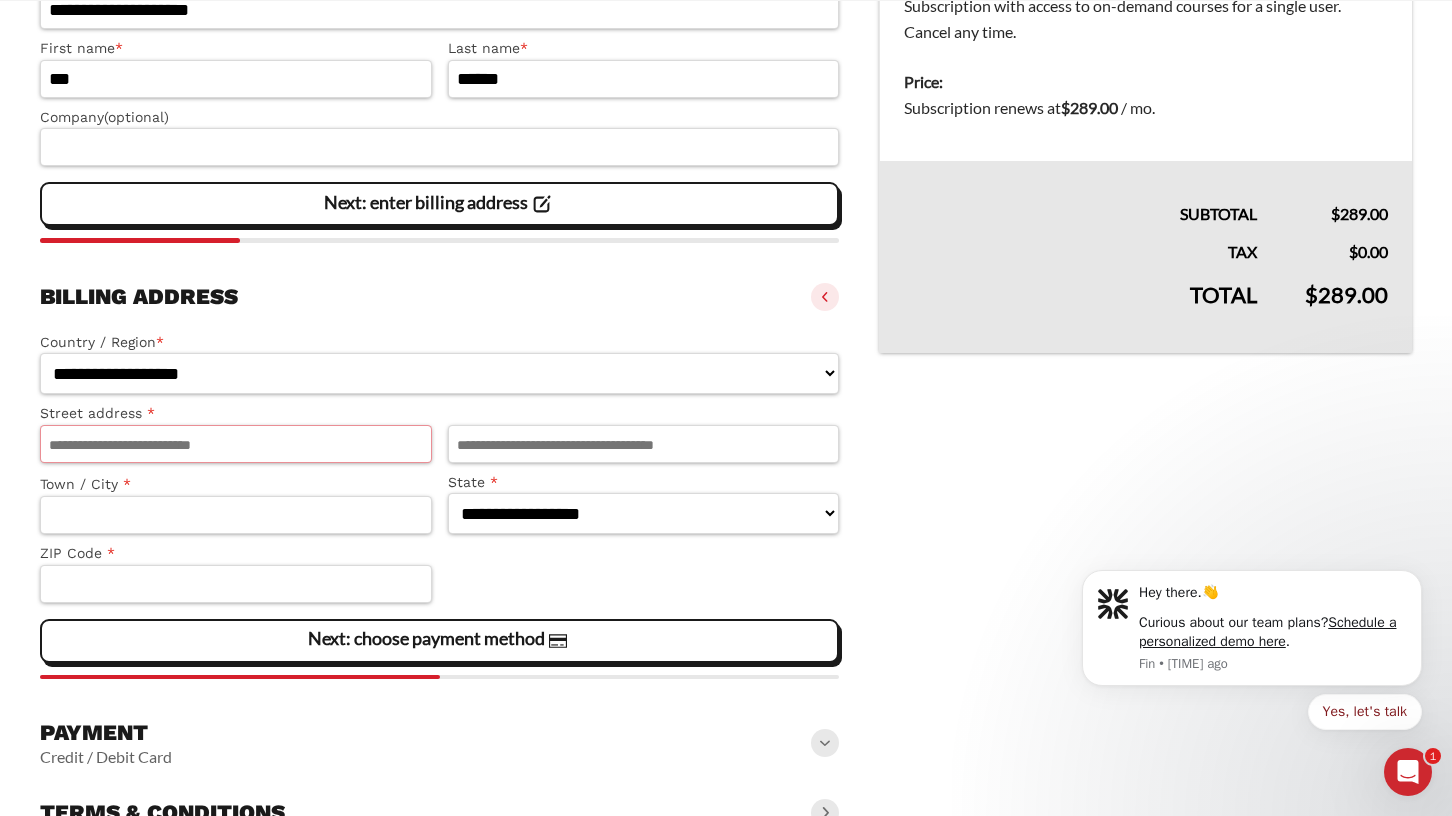 click on "Street address   *" at bounding box center (236, 444) 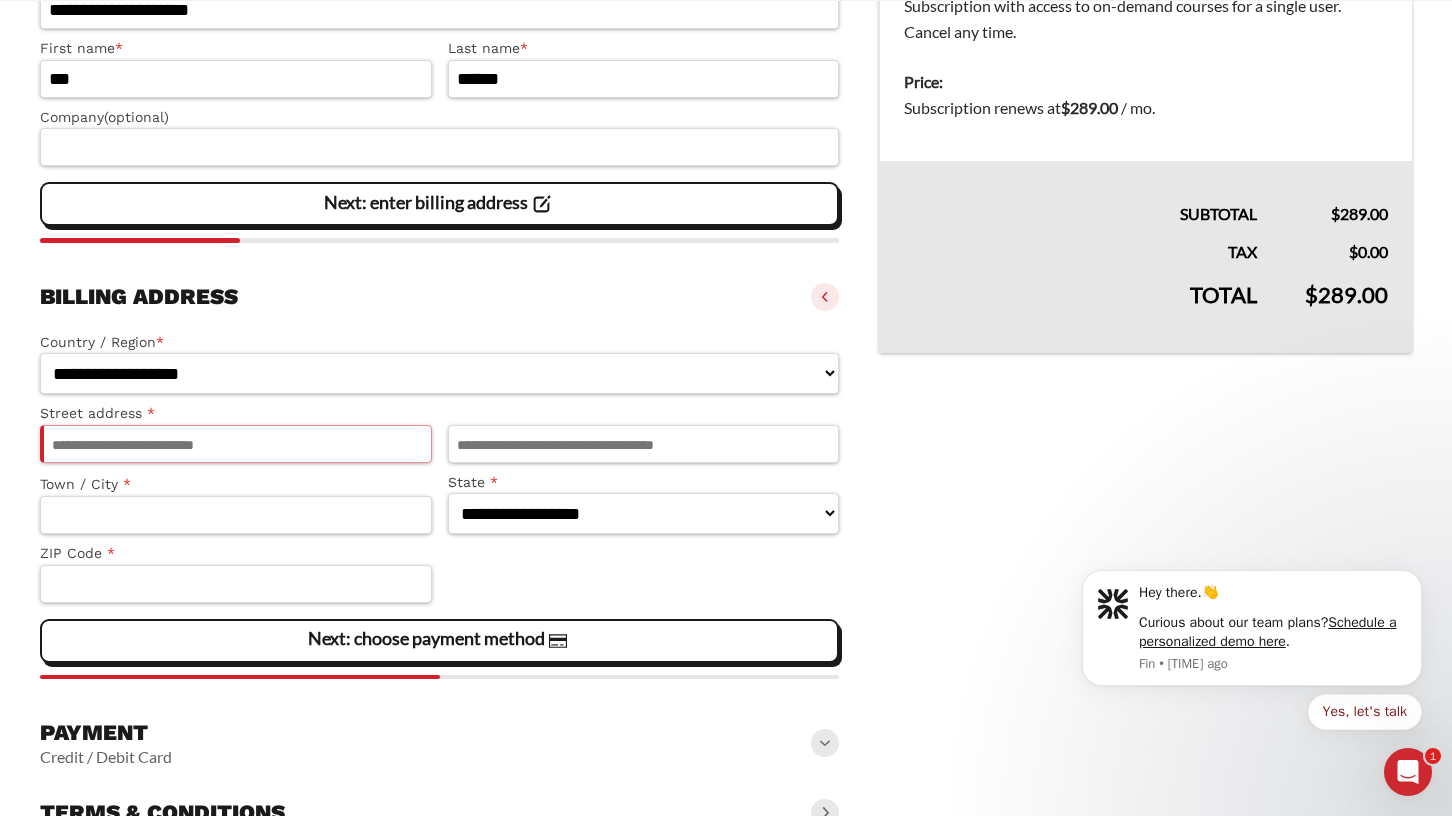 paste on "**********" 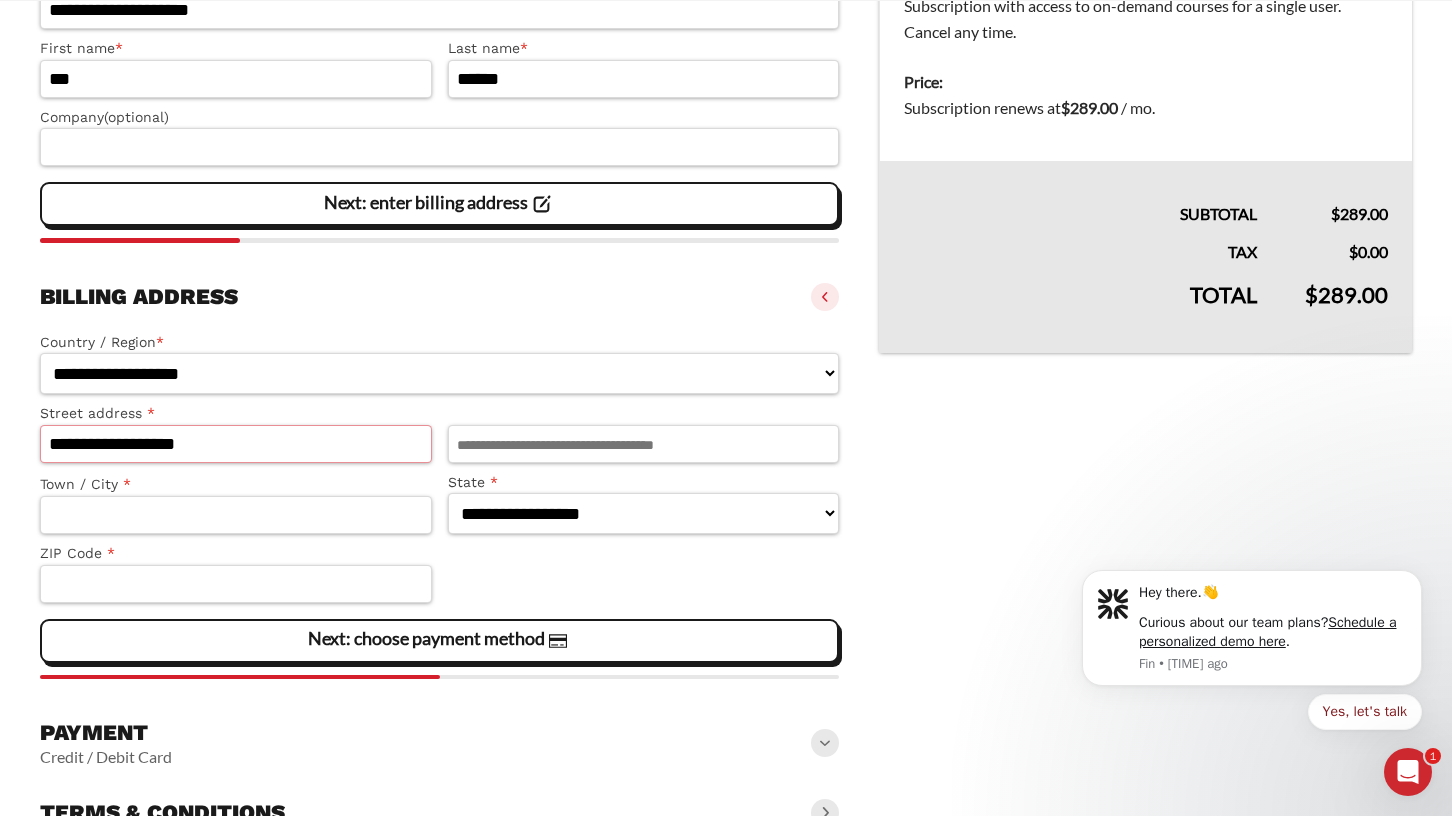 type on "**********" 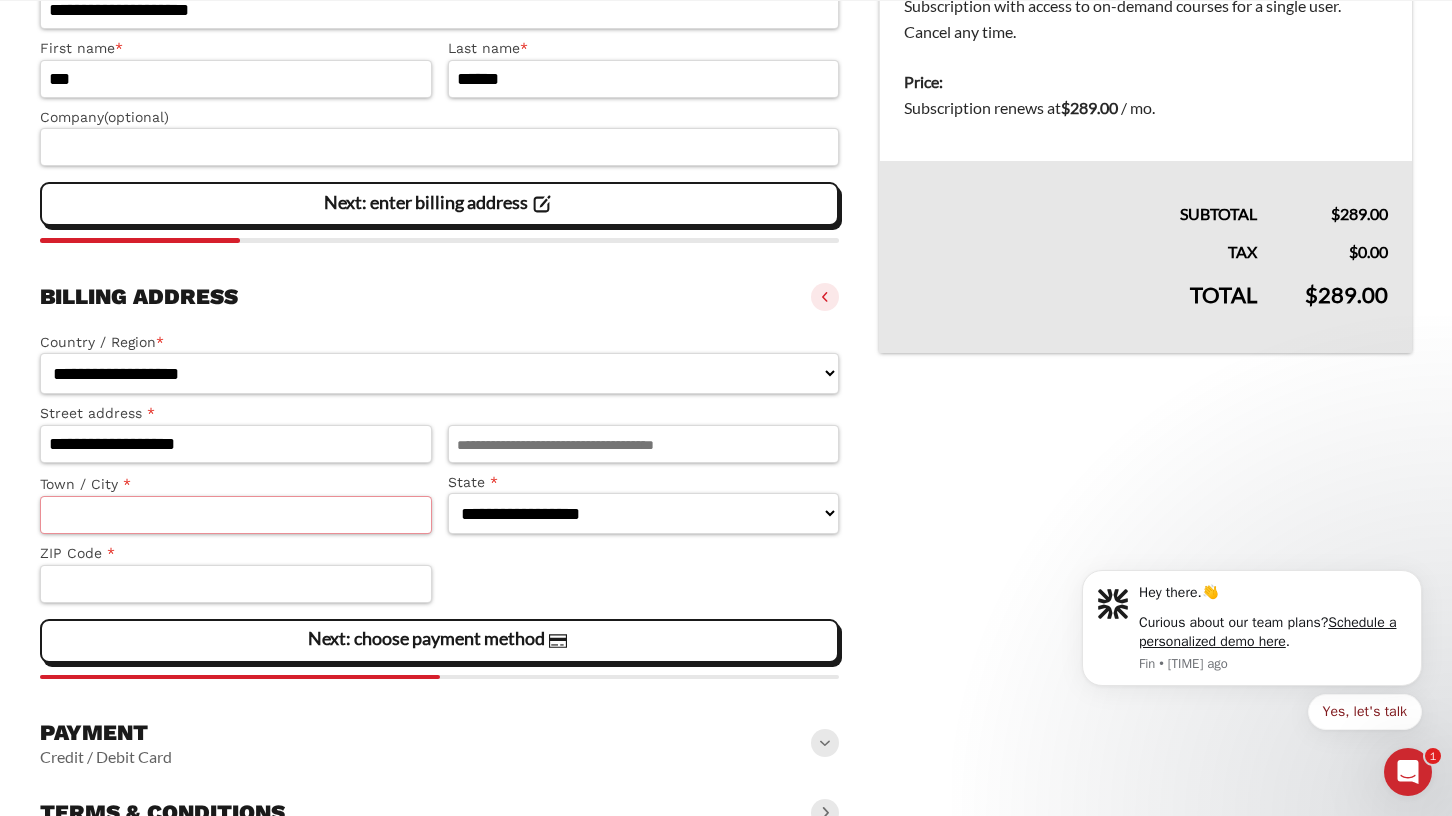 click on "Town / City   *" at bounding box center (236, 515) 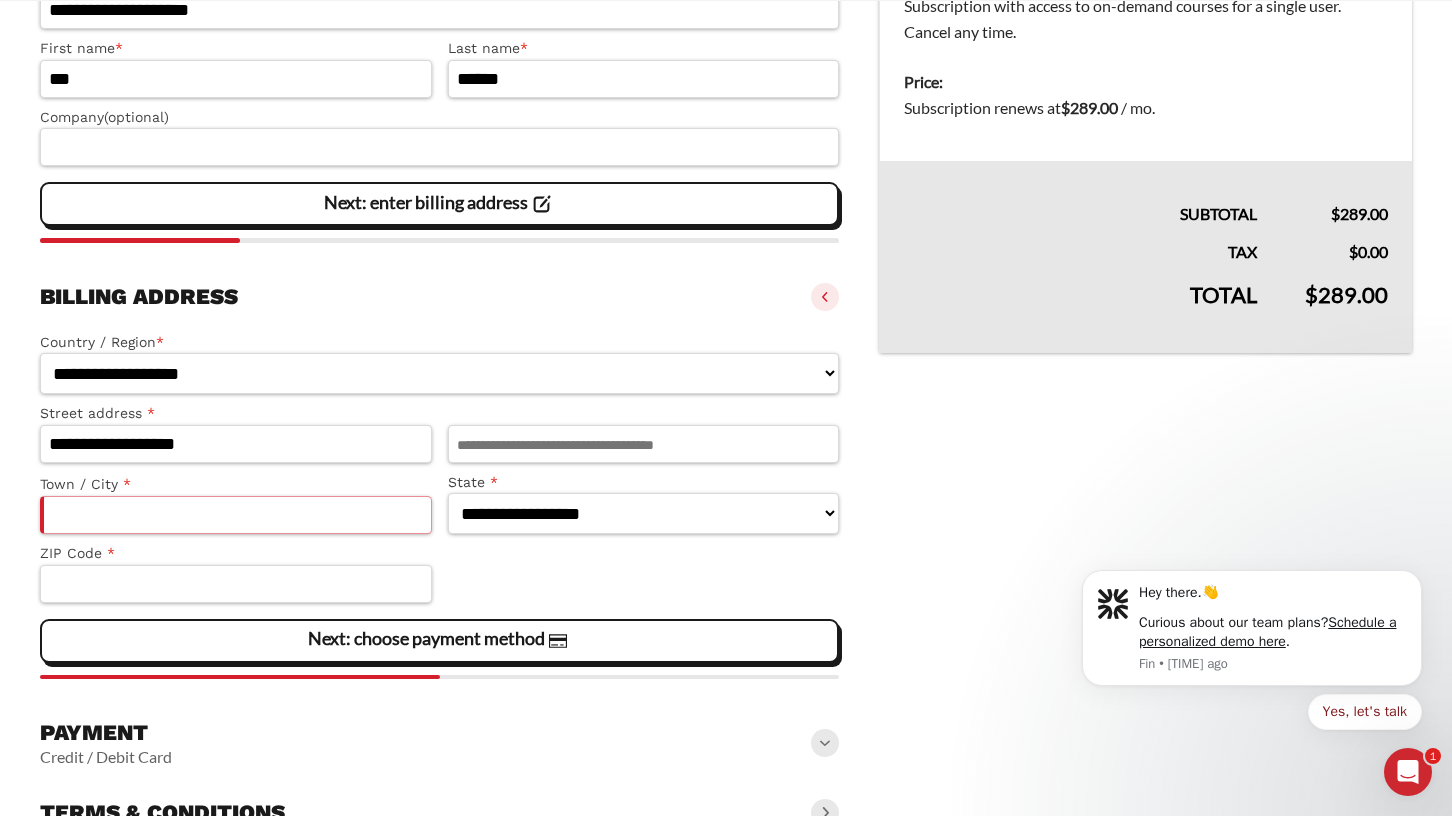 paste on "**********" 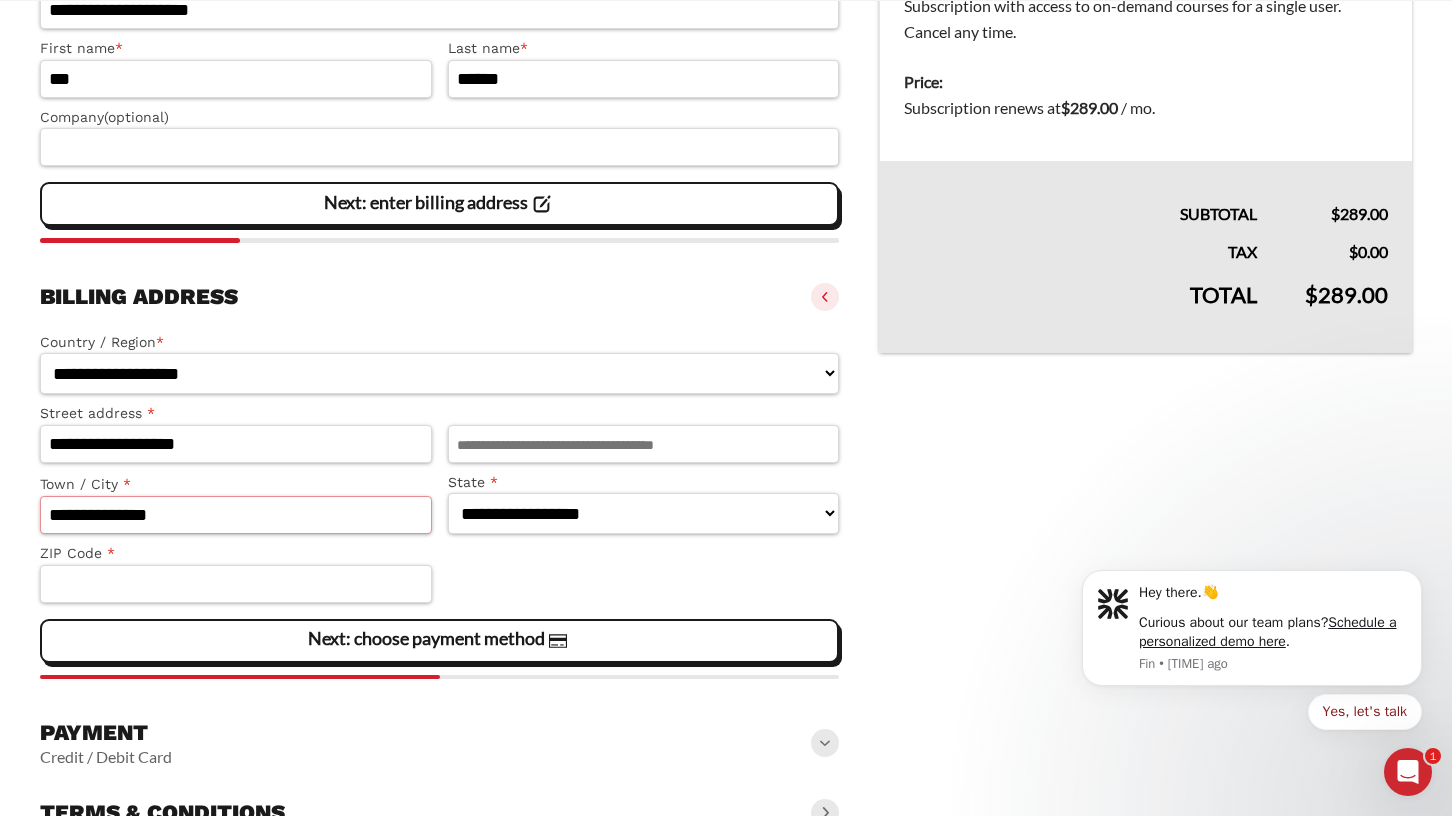 type on "**********" 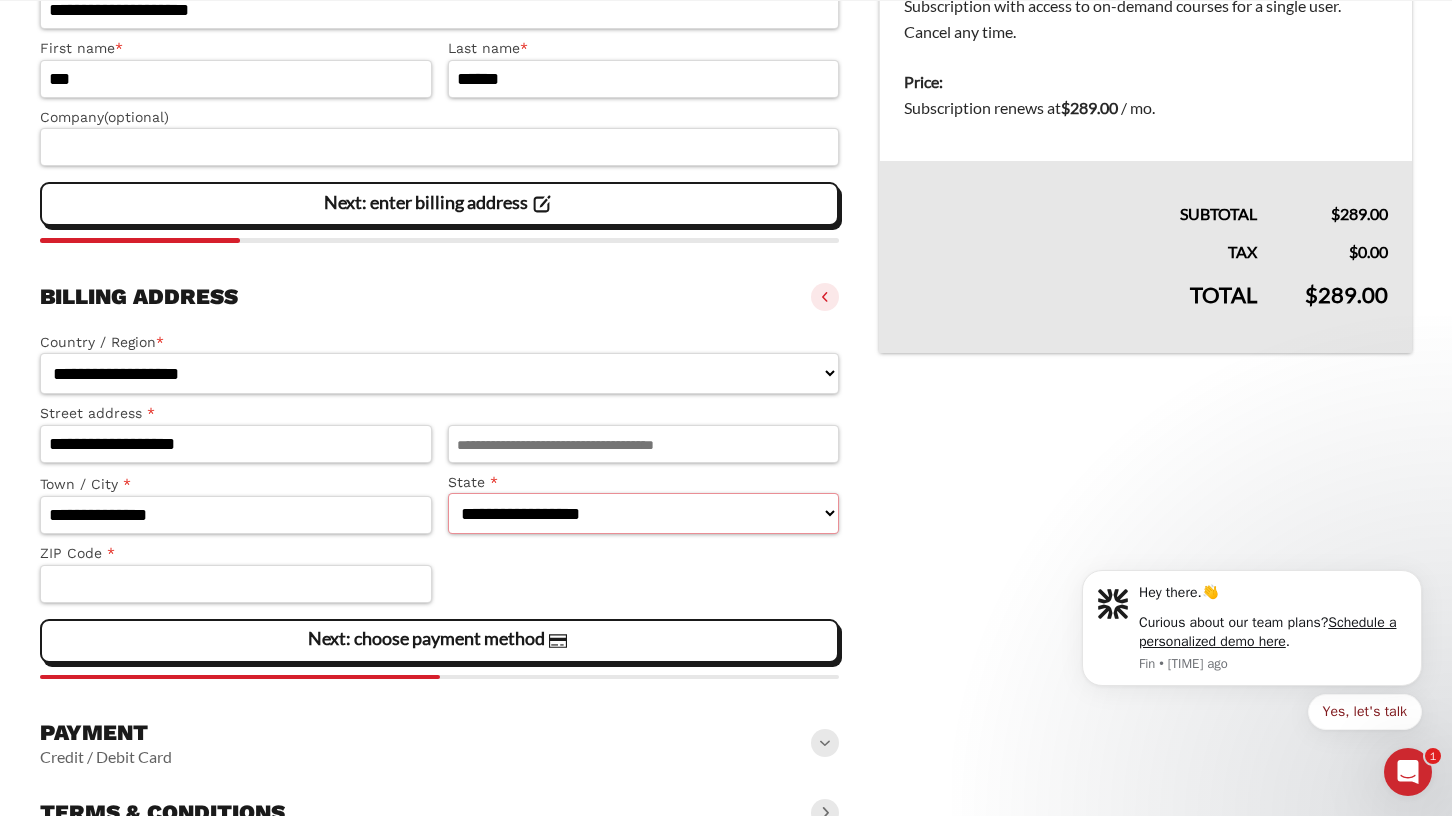 click on "**********" at bounding box center [644, 513] 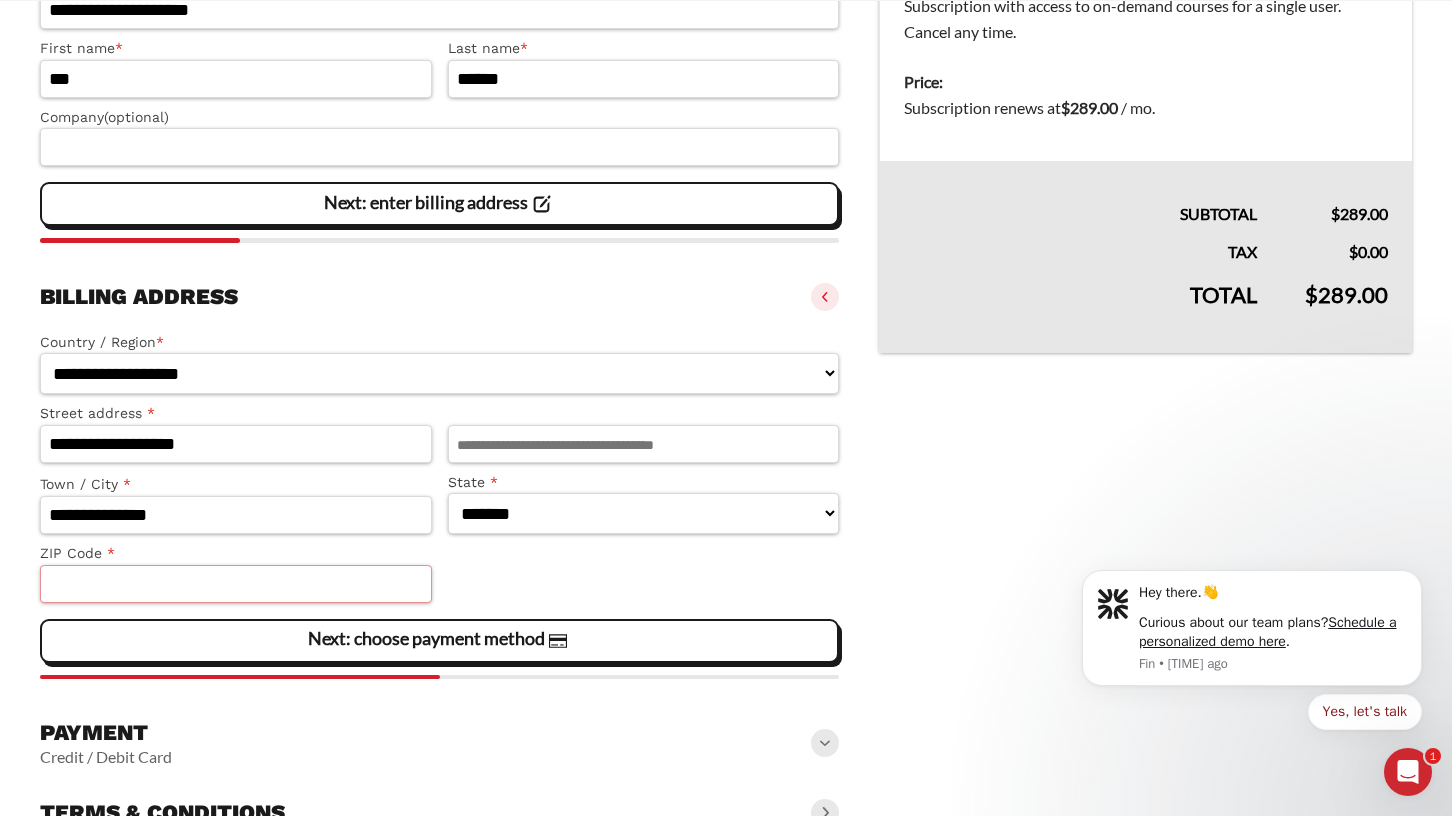 click on "ZIP Code   *" at bounding box center (236, 584) 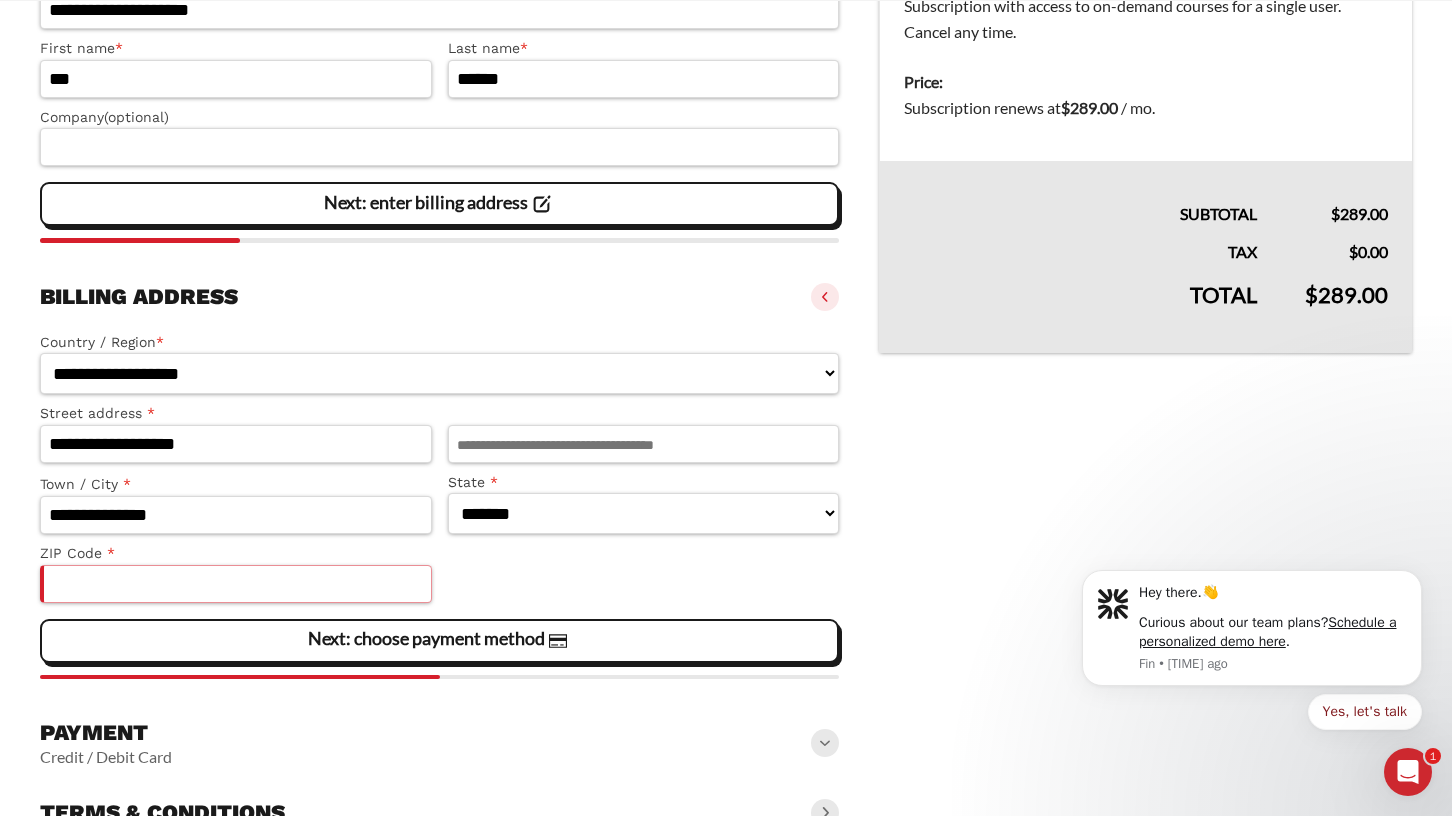 paste on "*****" 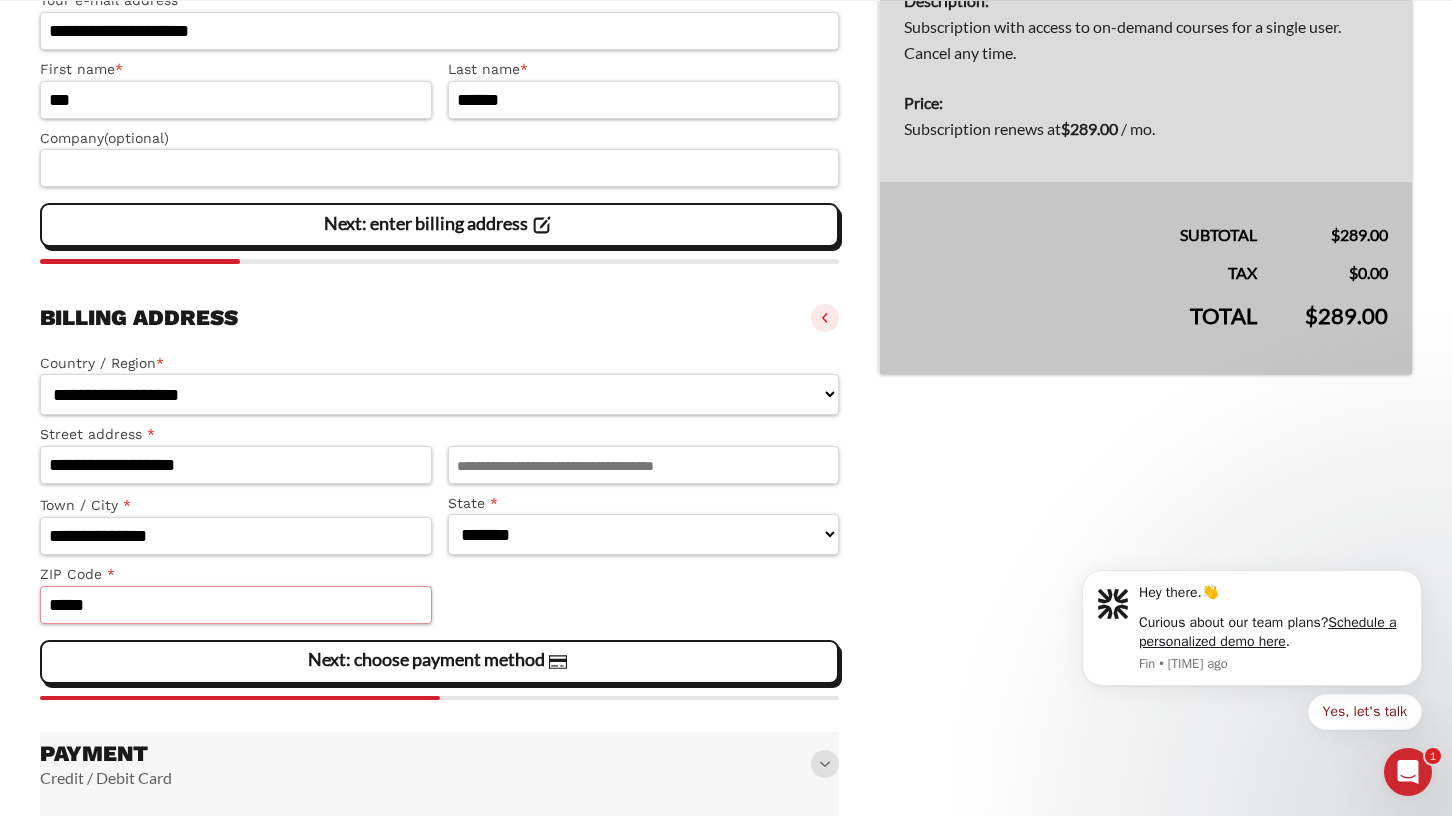 scroll, scrollTop: 512, scrollLeft: 0, axis: vertical 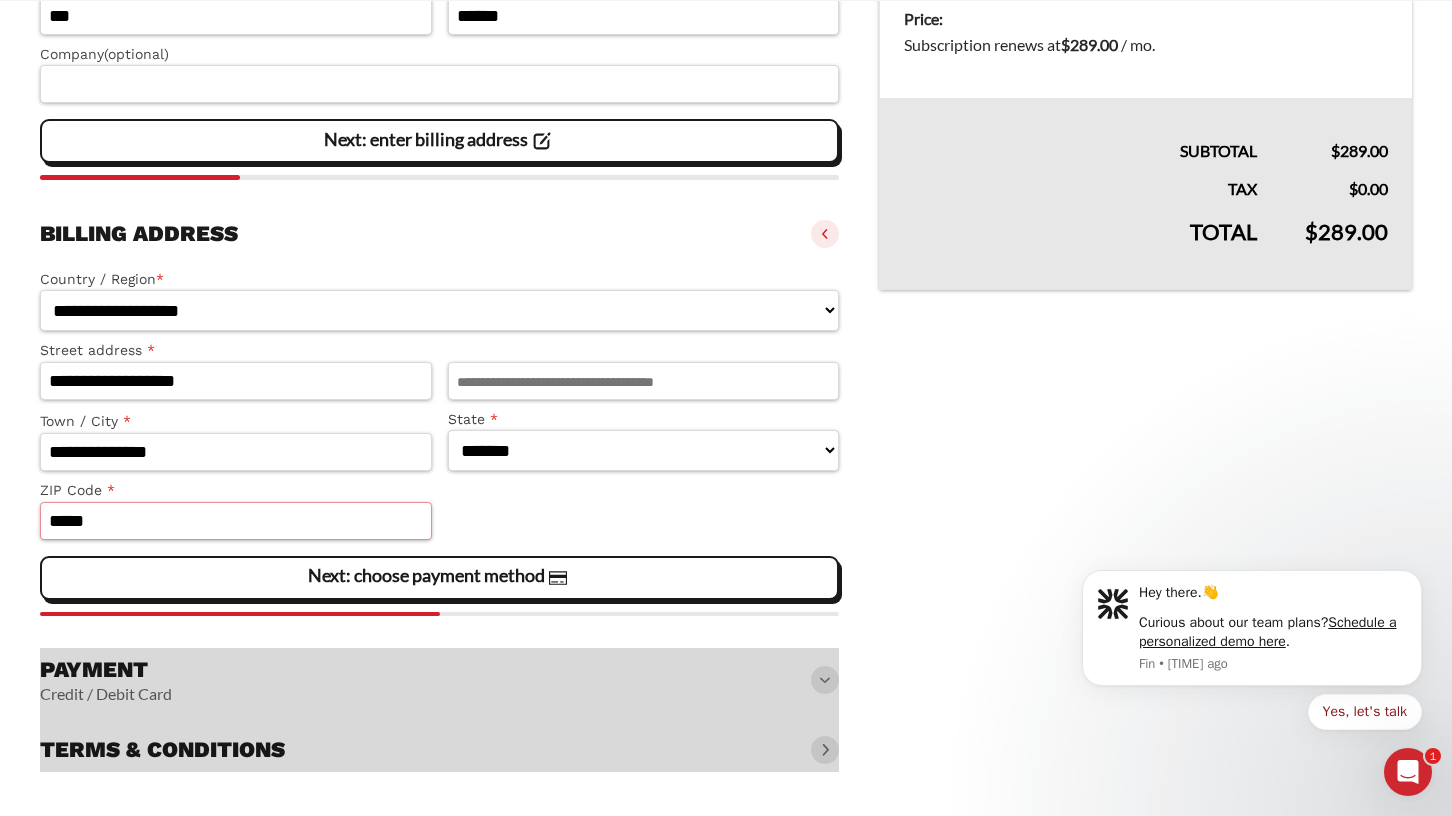 type on "*****" 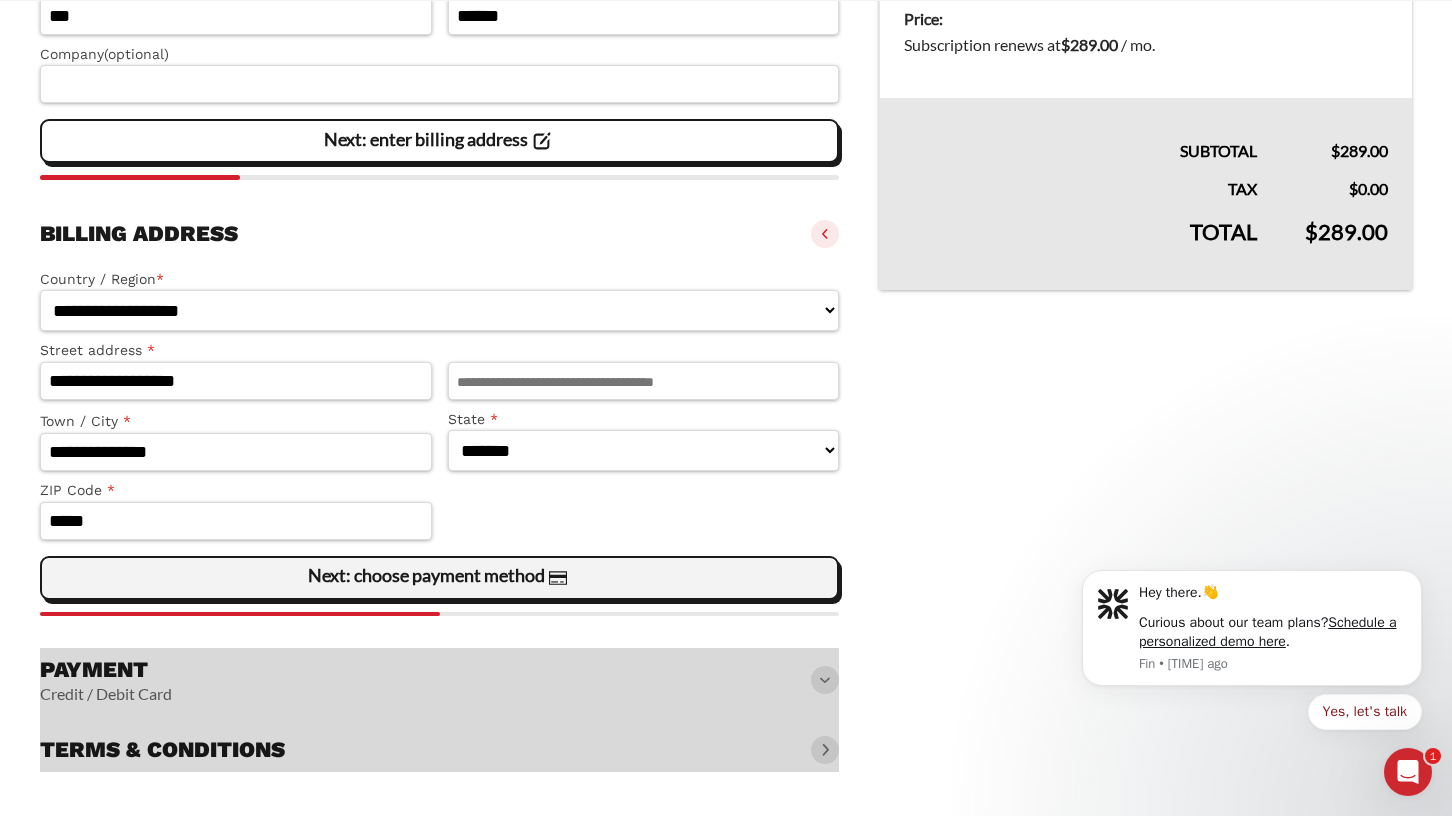 click on "Next: choose payment method" 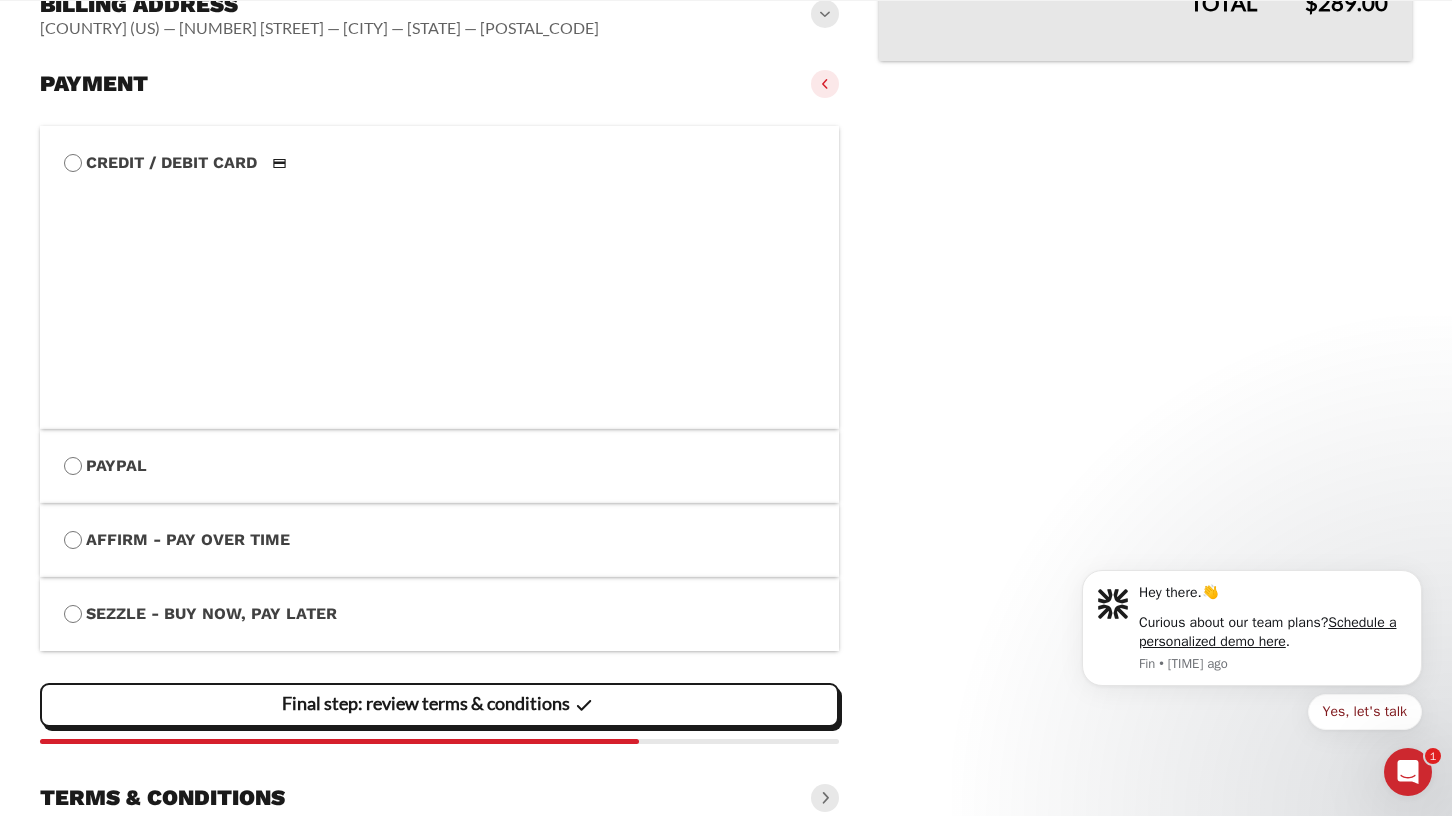scroll, scrollTop: 788, scrollLeft: 0, axis: vertical 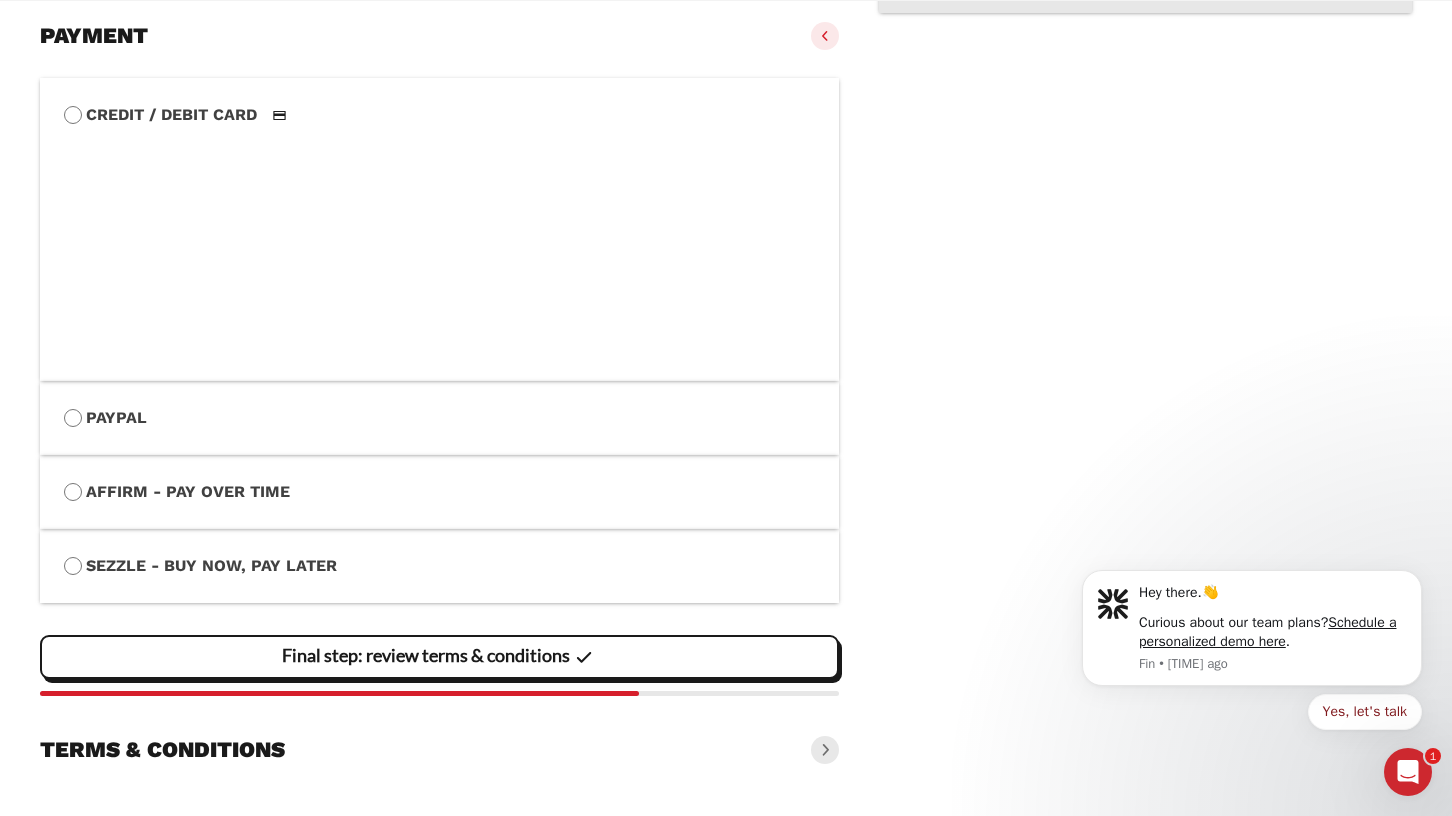 click on "Final step: review terms & conditions" at bounding box center (0, 0) 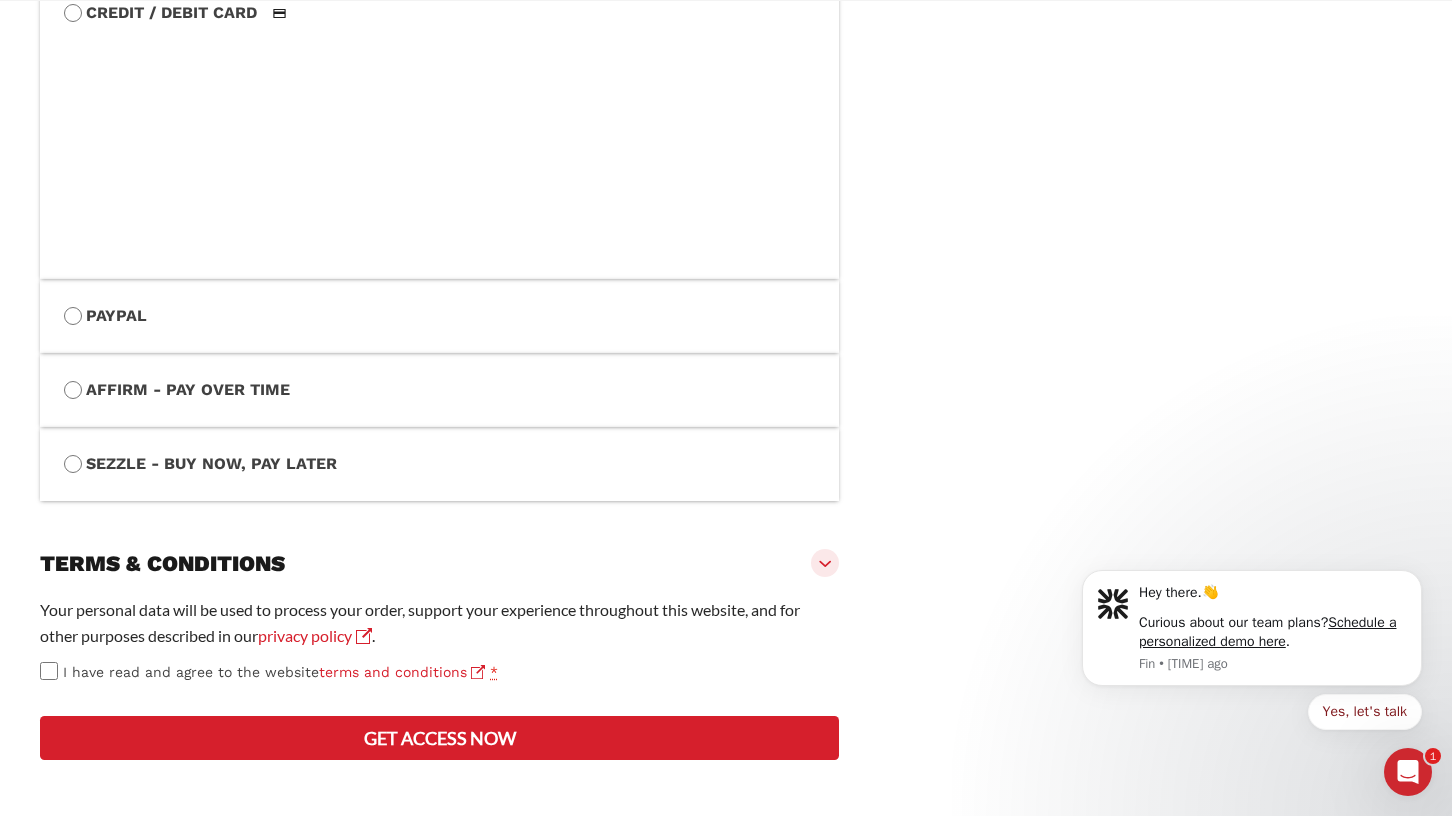 scroll, scrollTop: 962, scrollLeft: 0, axis: vertical 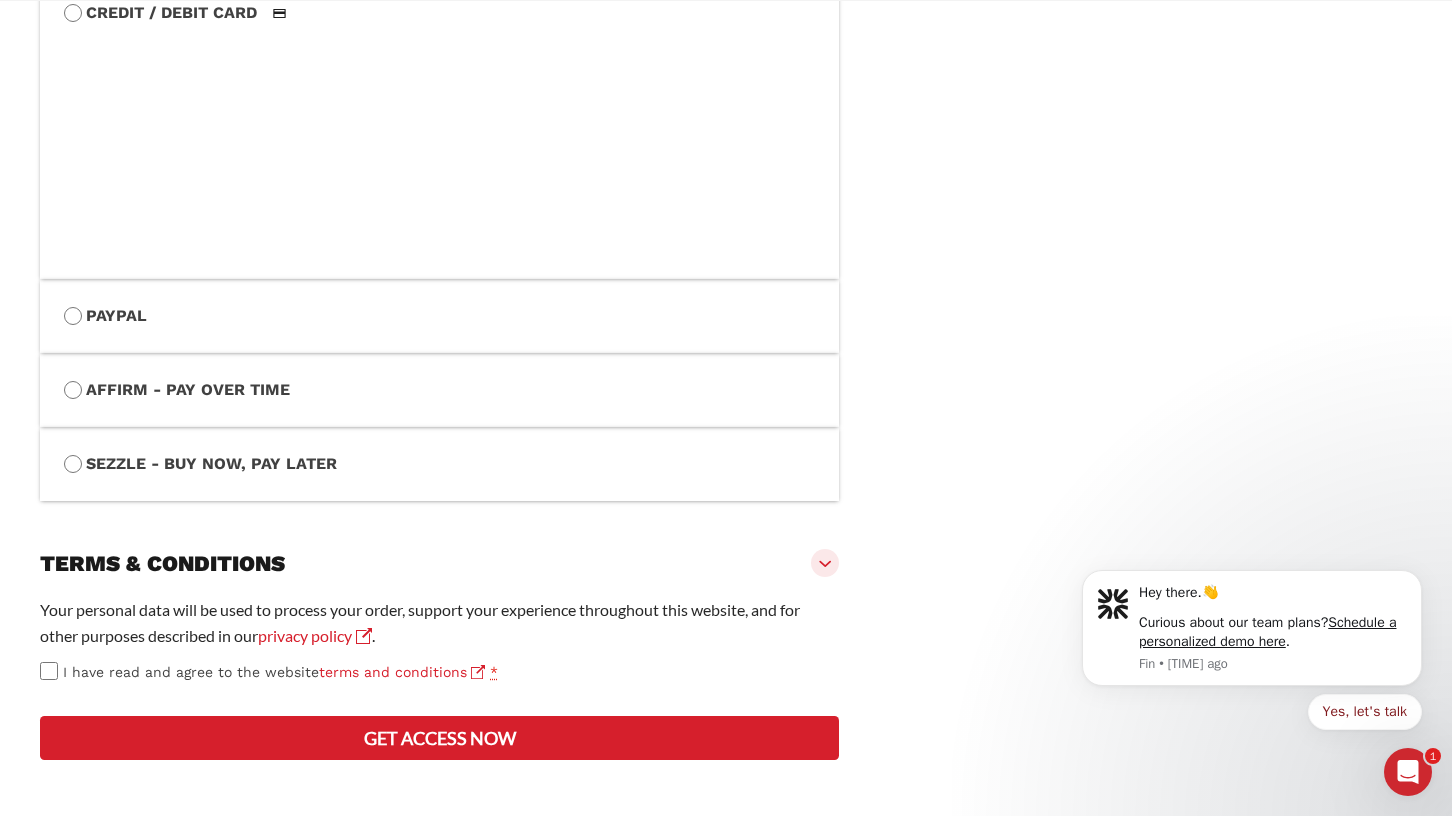 click on "Get access now" at bounding box center (439, 738) 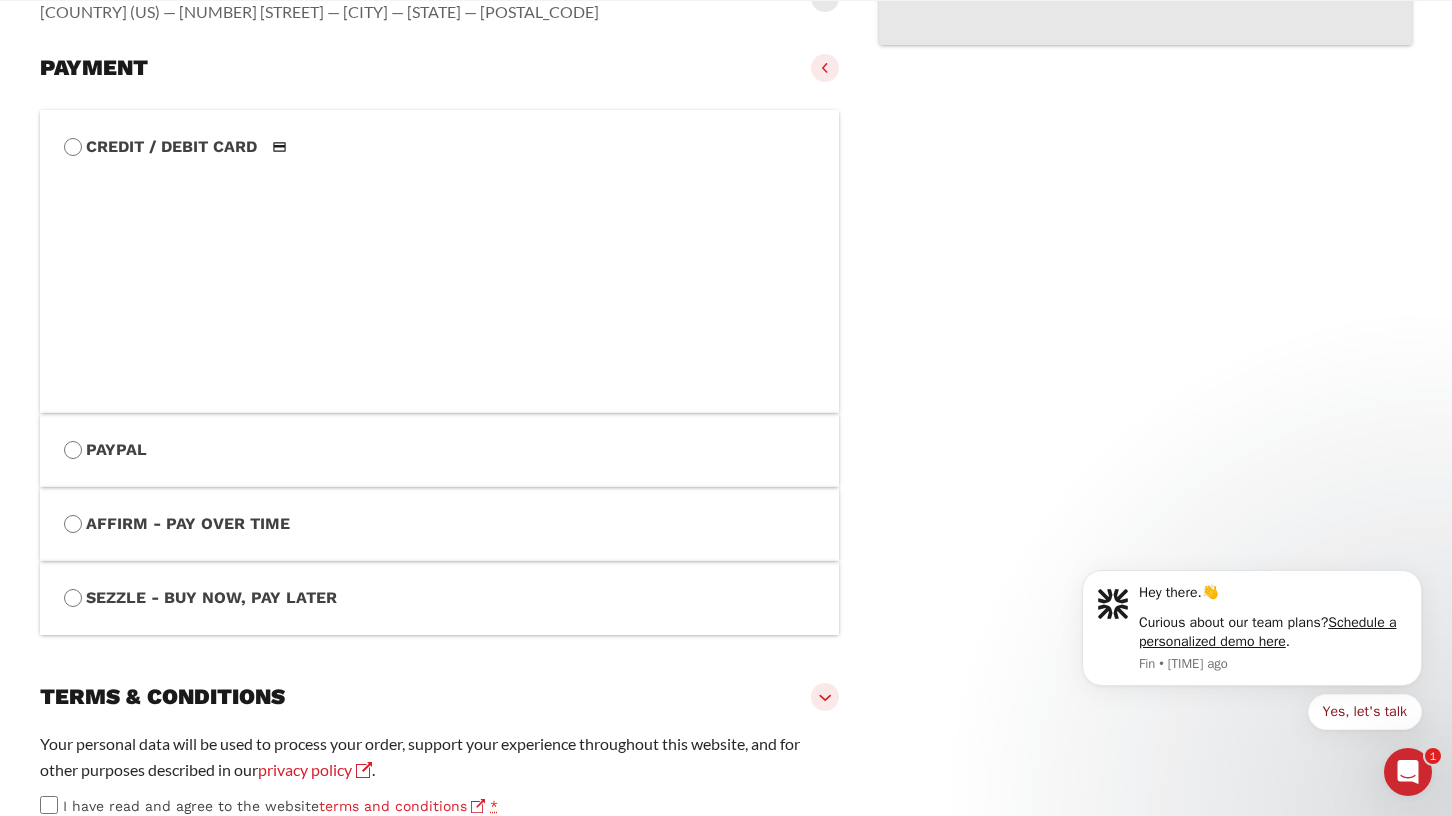 scroll, scrollTop: 1046, scrollLeft: 0, axis: vertical 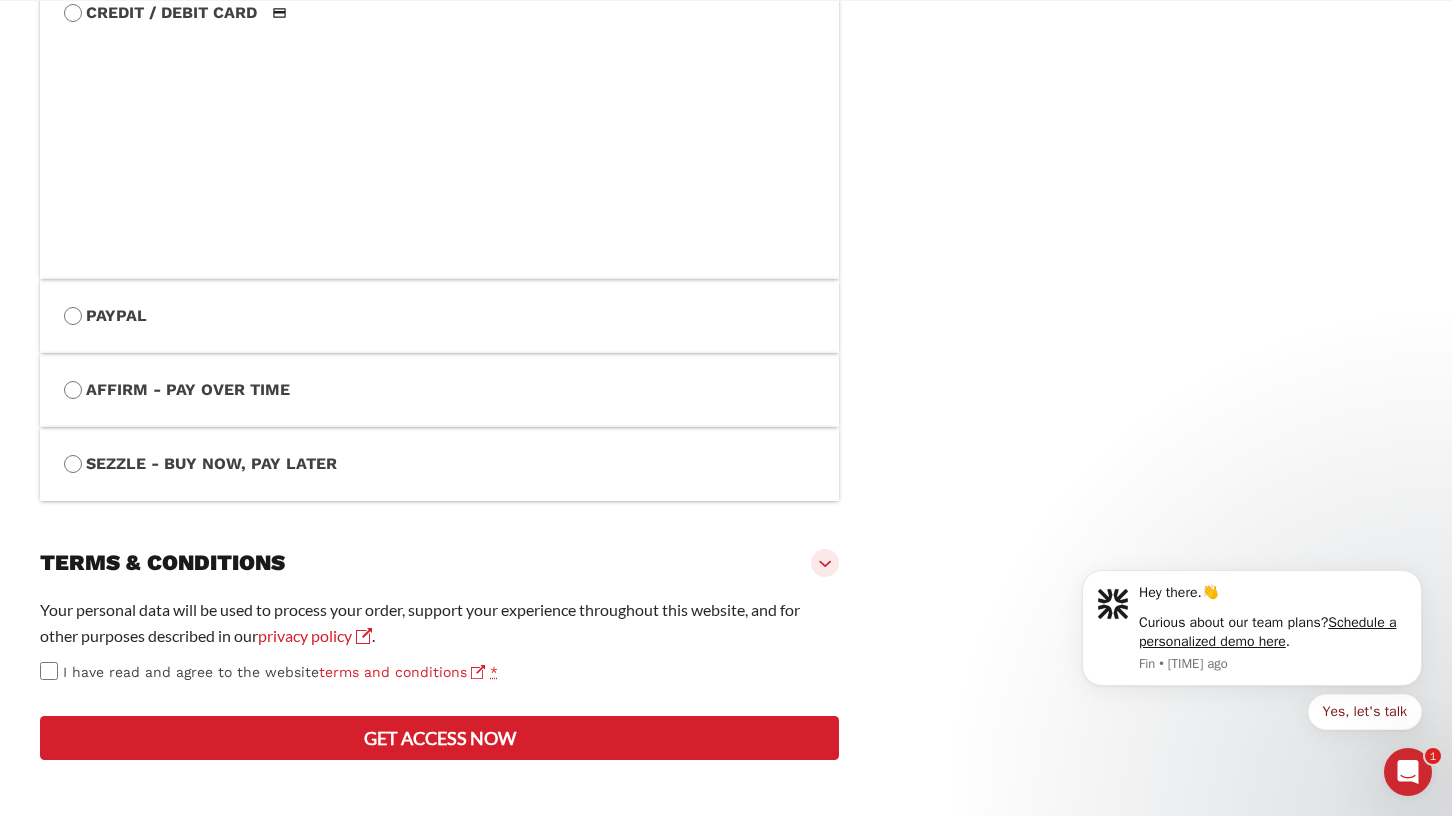 click on "Get access now" at bounding box center [439, 738] 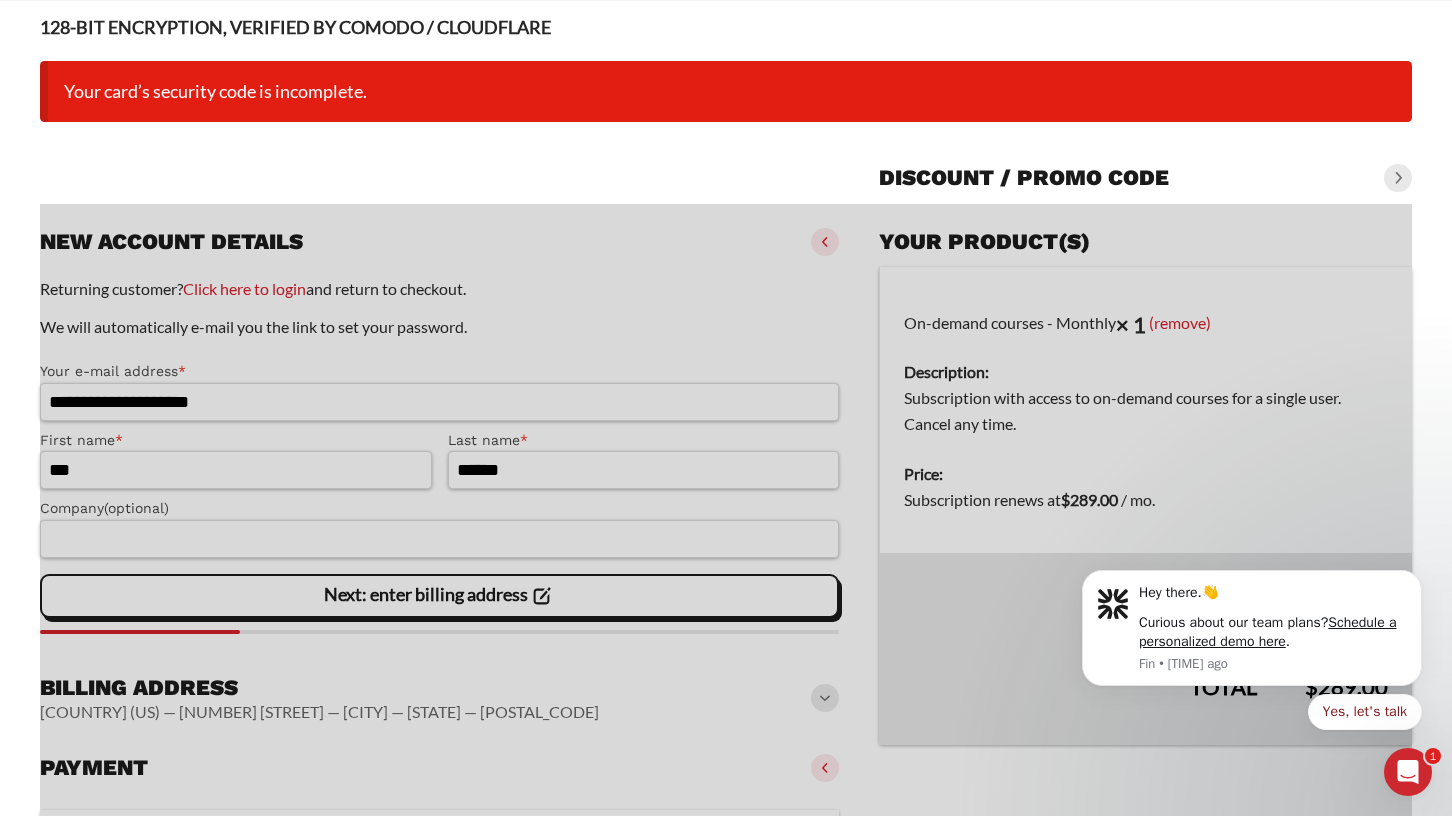 scroll, scrollTop: 139, scrollLeft: 0, axis: vertical 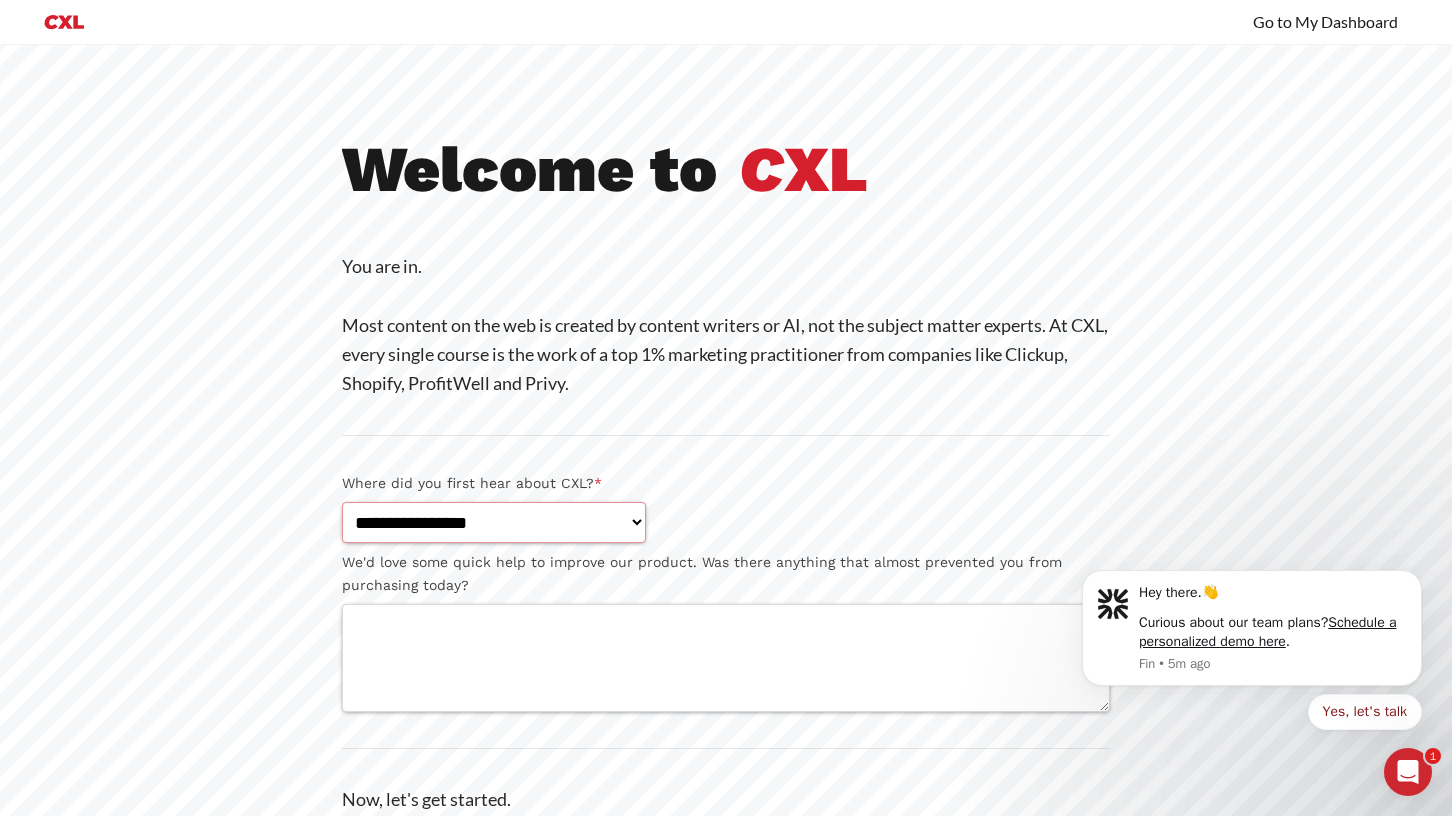 click on "**********" at bounding box center (494, 522) 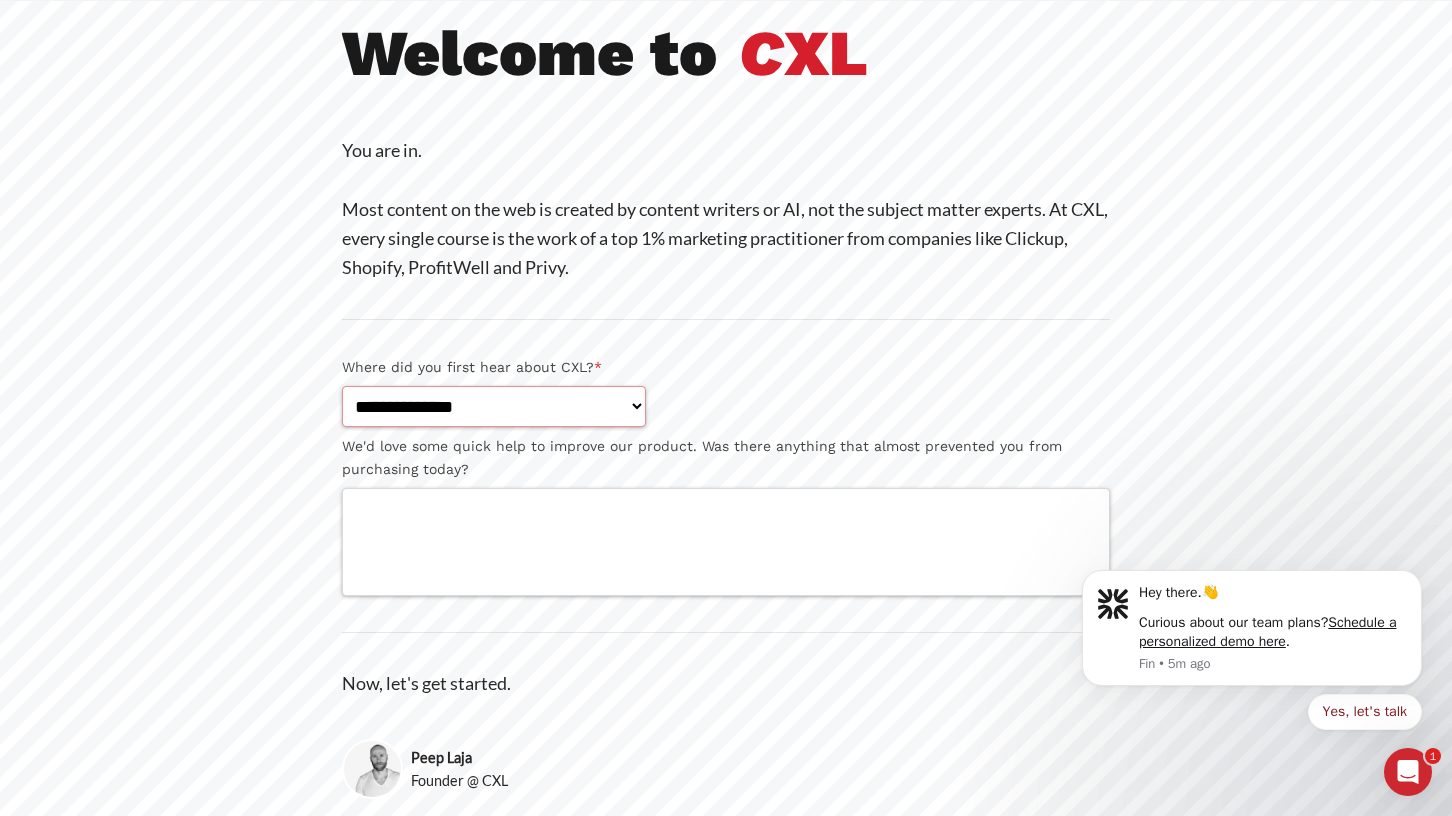 scroll, scrollTop: 256, scrollLeft: 0, axis: vertical 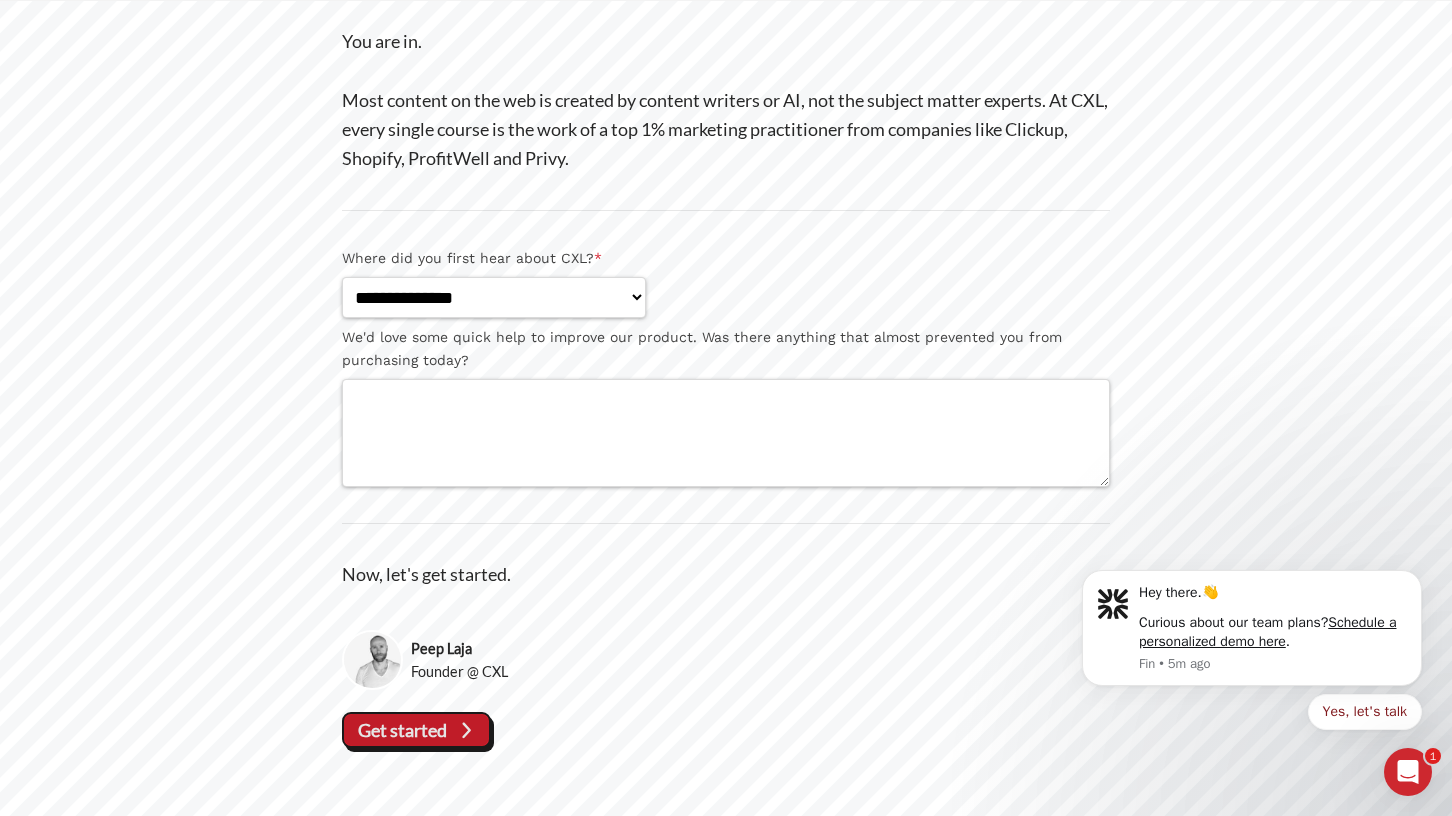 click on "Get started" at bounding box center (402, 730) 